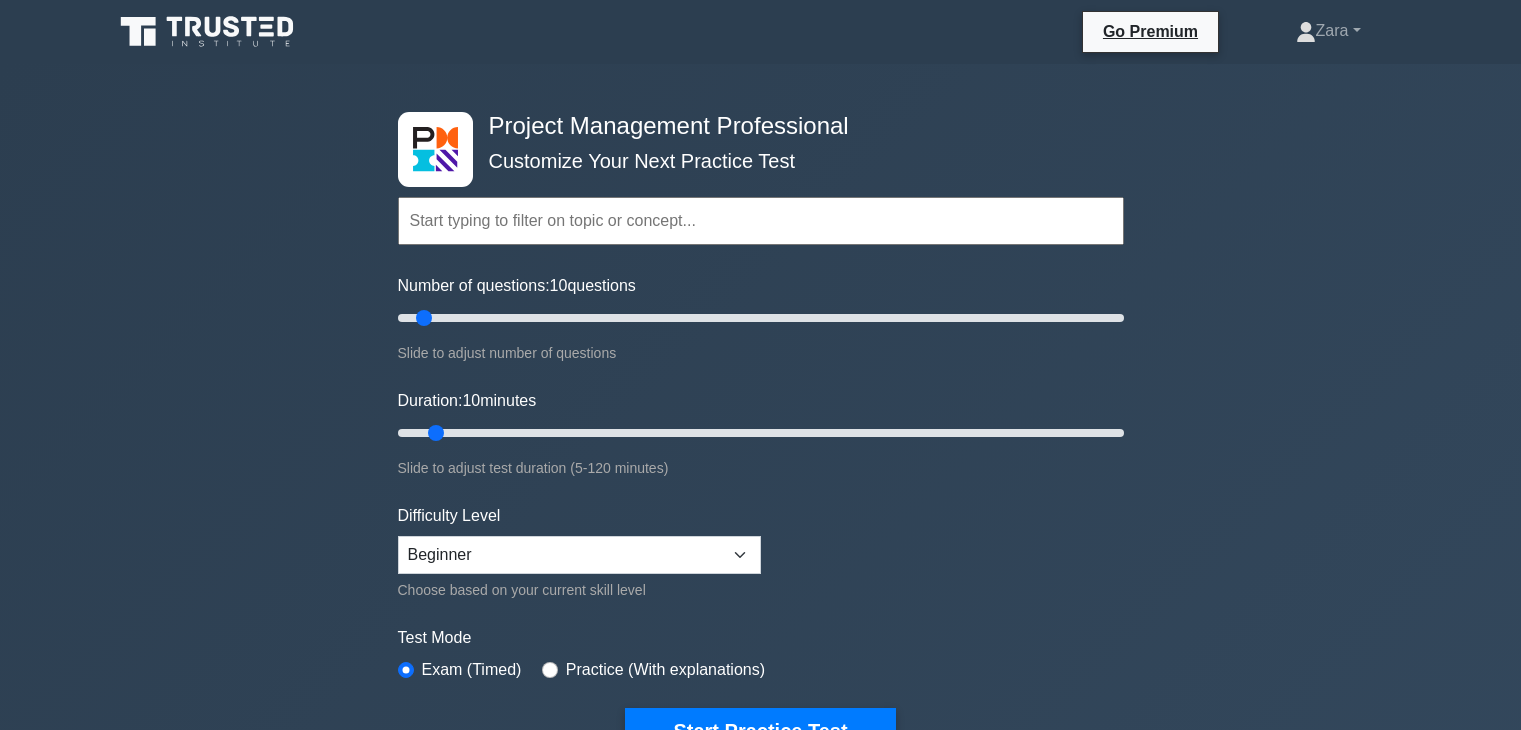 scroll, scrollTop: 0, scrollLeft: 0, axis: both 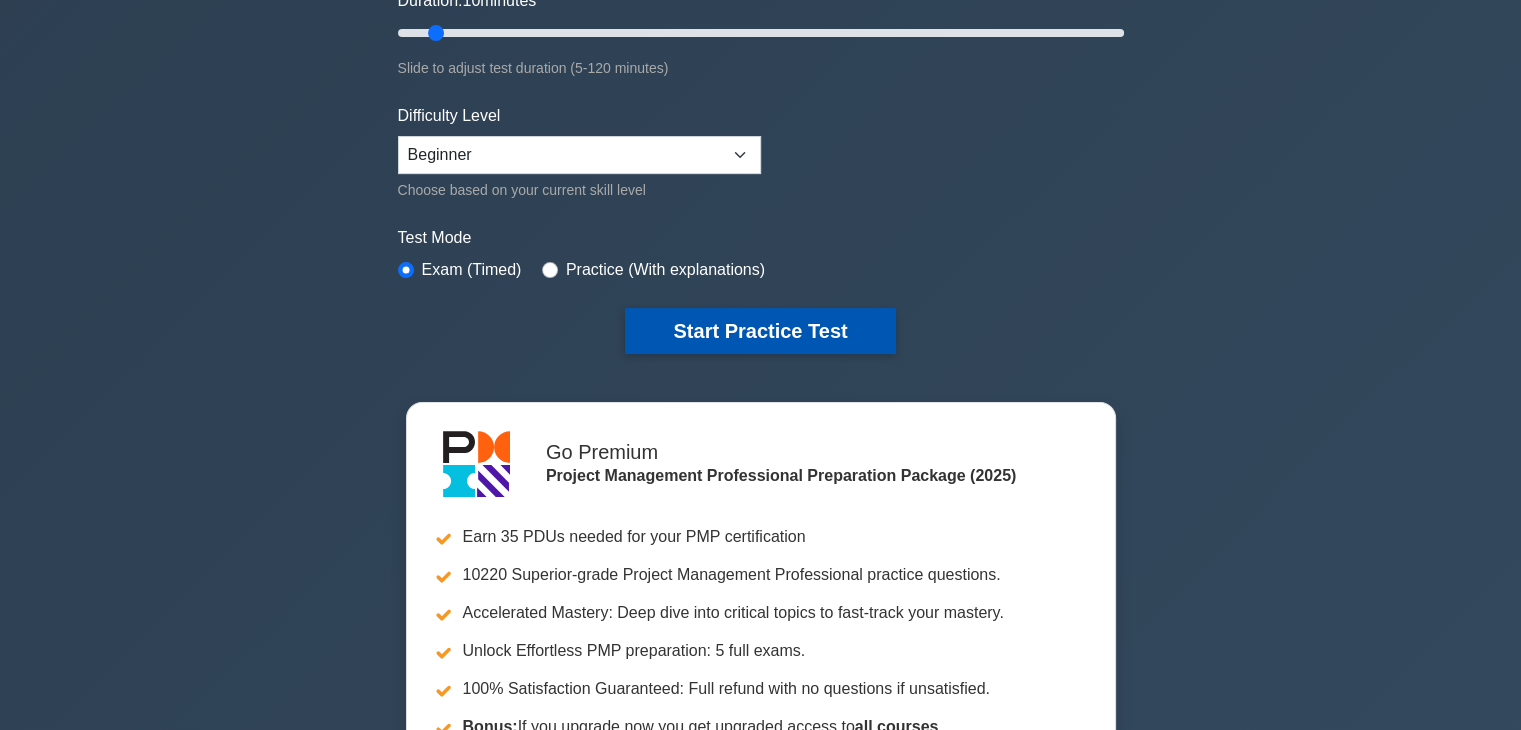 click on "Start Practice Test" at bounding box center [760, 331] 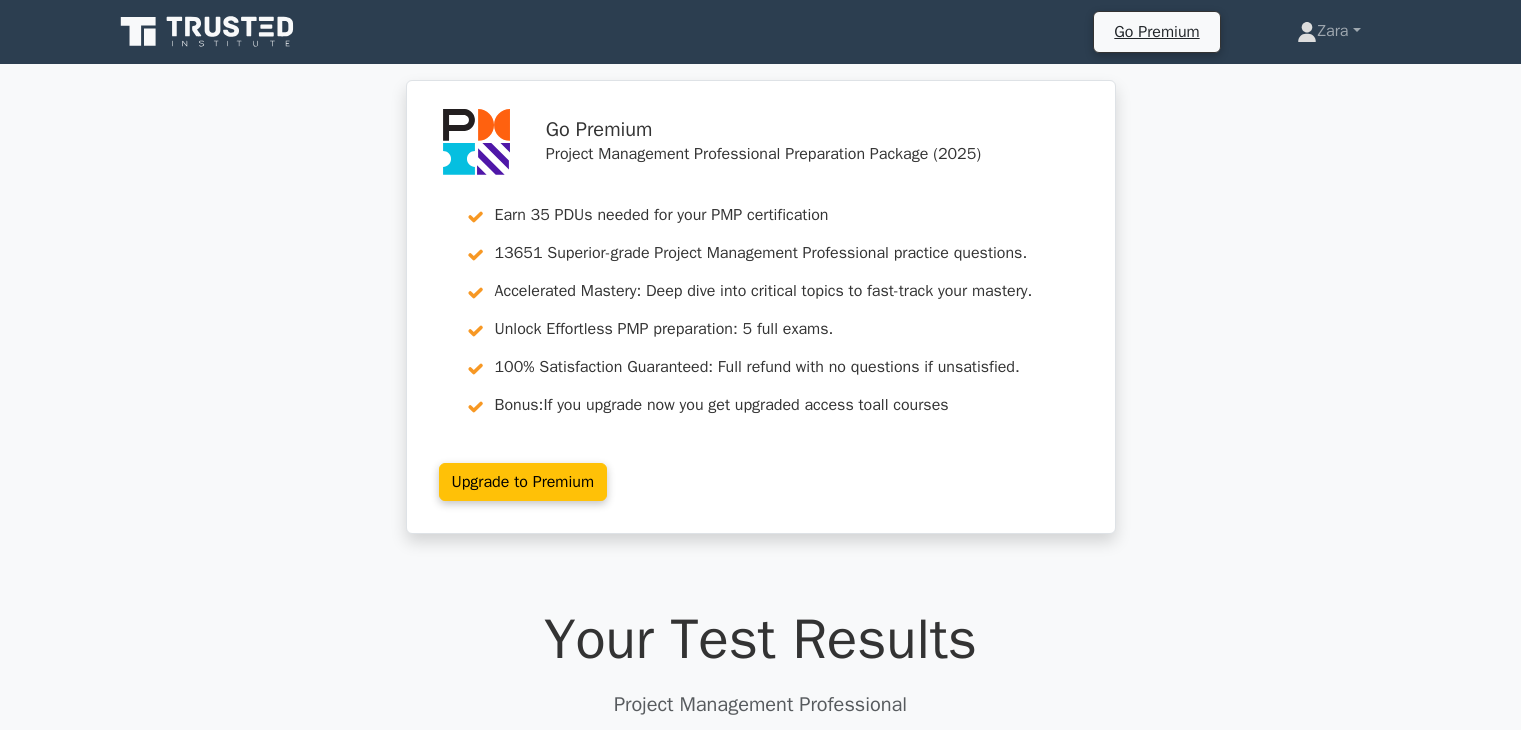 scroll, scrollTop: 0, scrollLeft: 0, axis: both 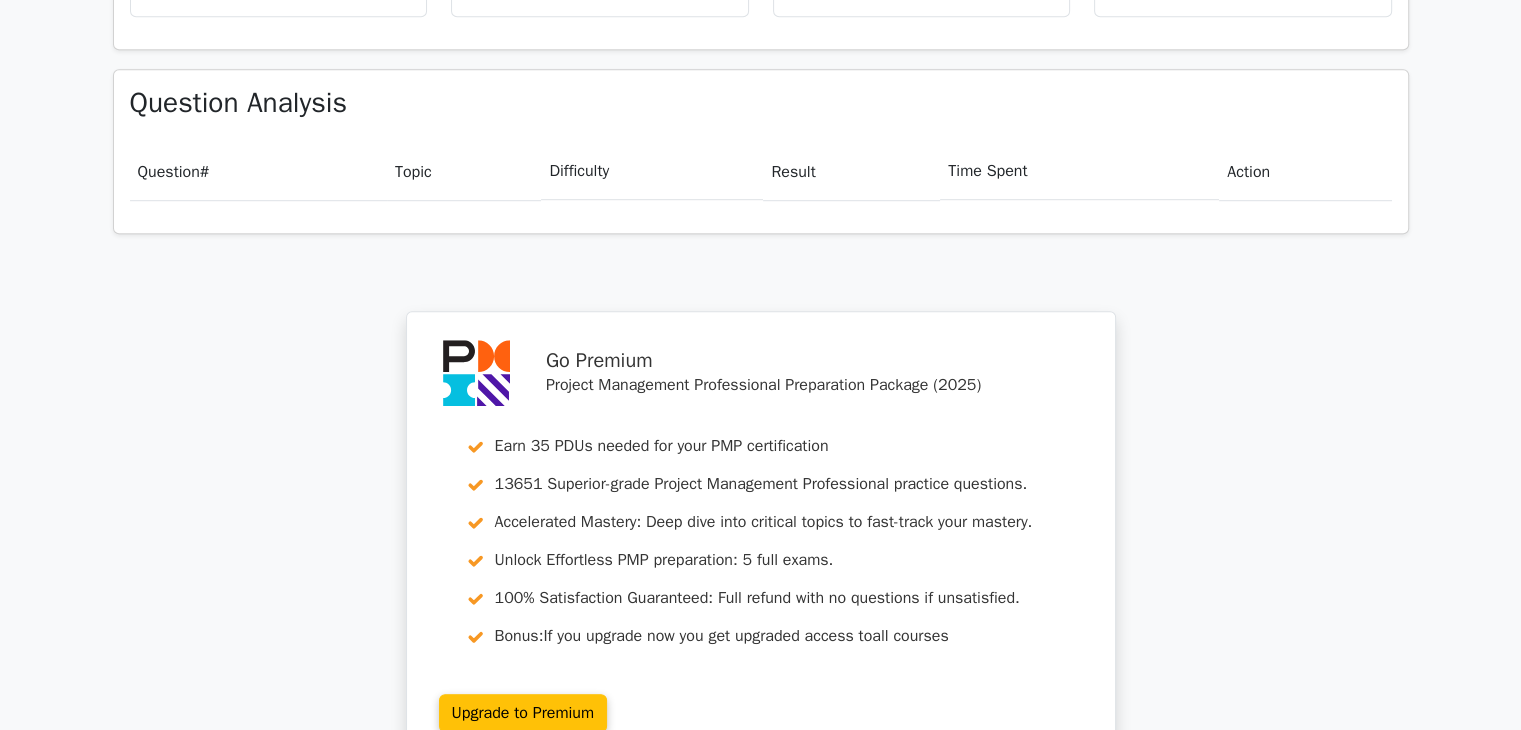 click on "Topic" at bounding box center [464, 171] 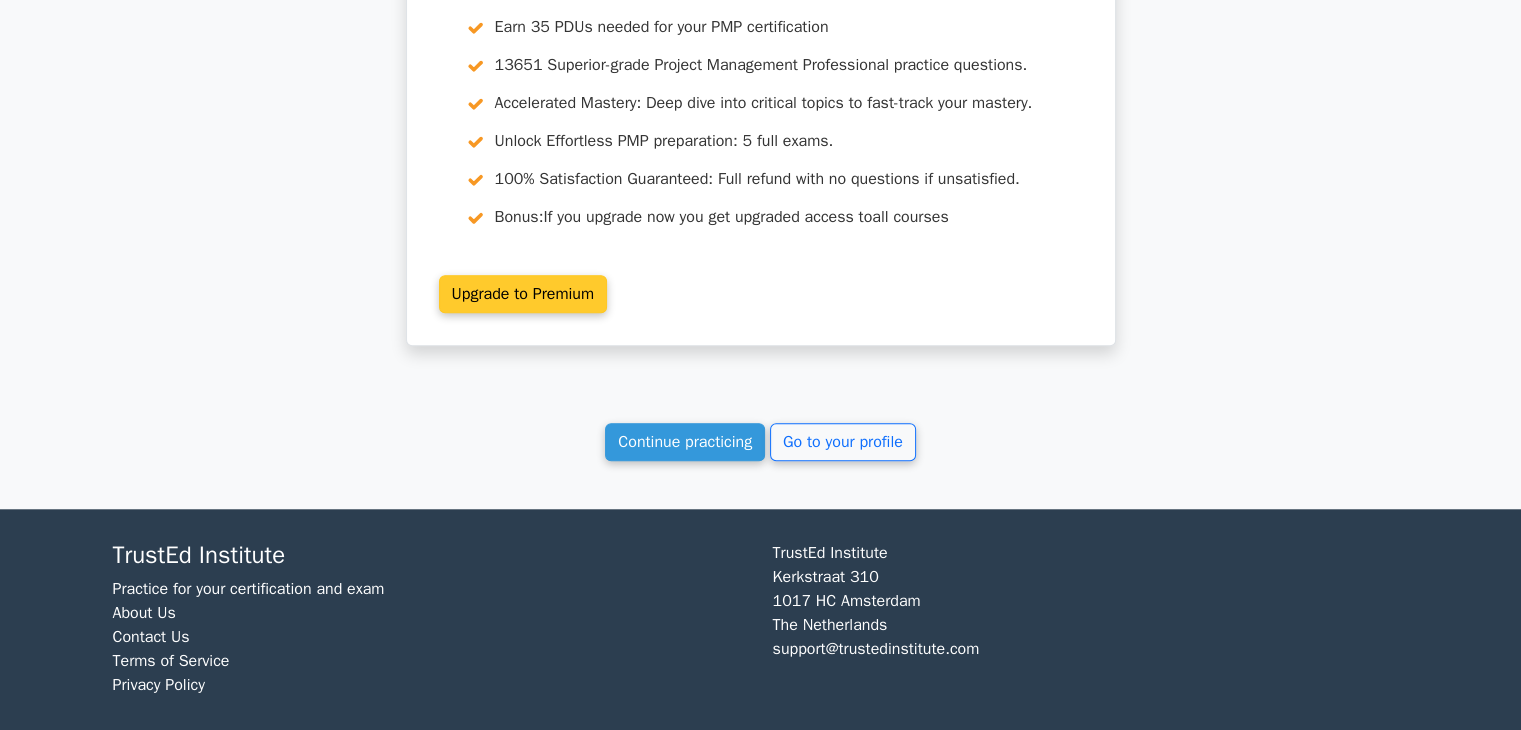 scroll, scrollTop: 1725, scrollLeft: 0, axis: vertical 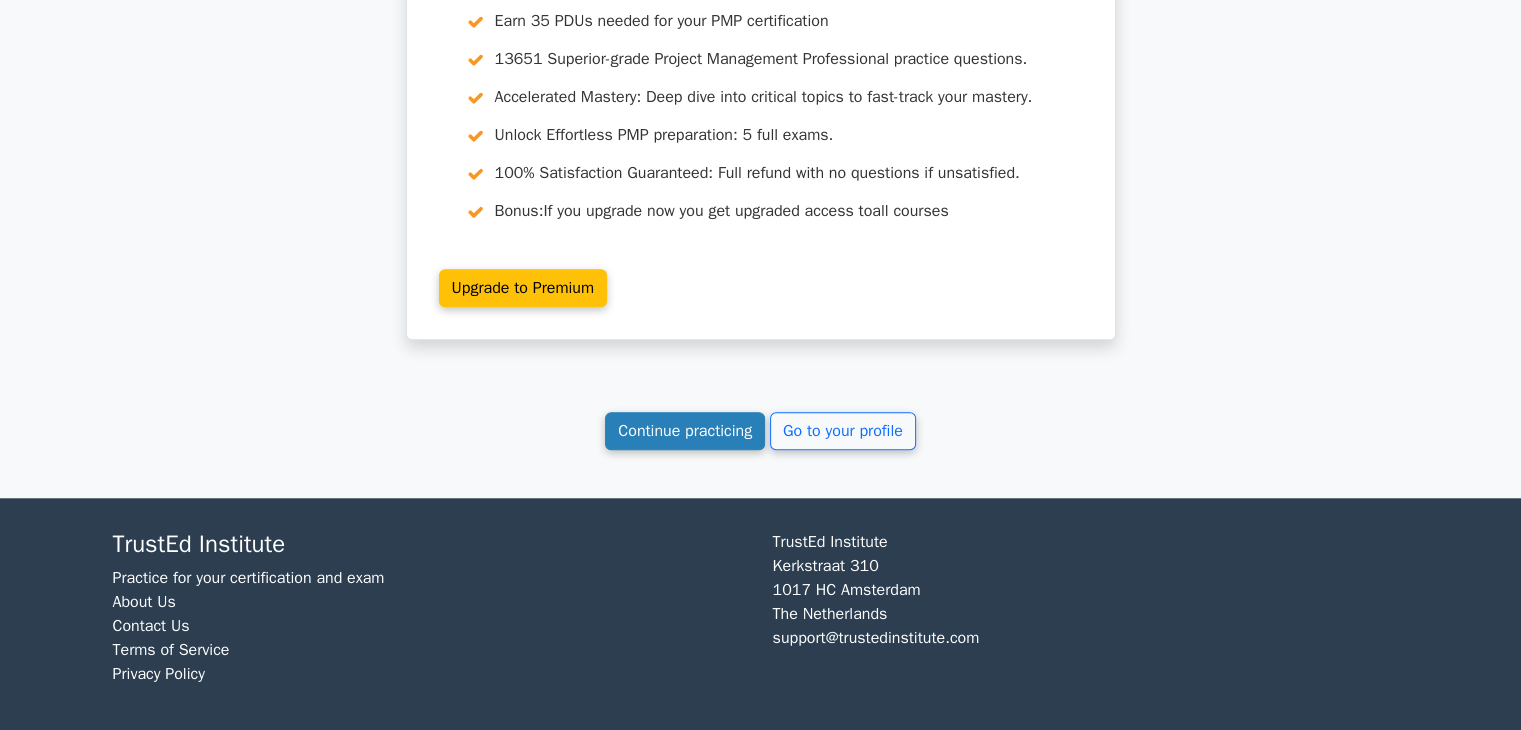 click on "Continue practicing" at bounding box center [685, 431] 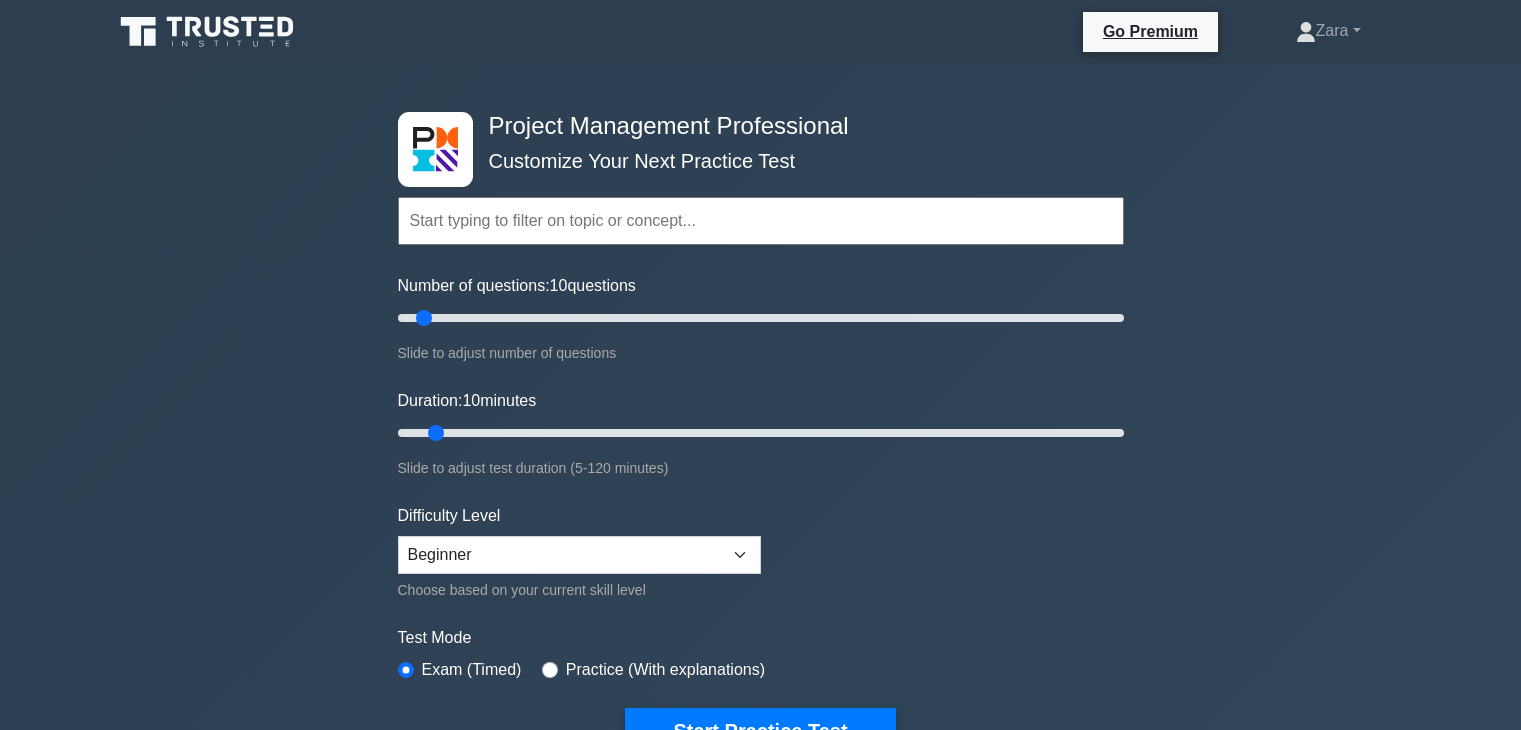 scroll, scrollTop: 0, scrollLeft: 0, axis: both 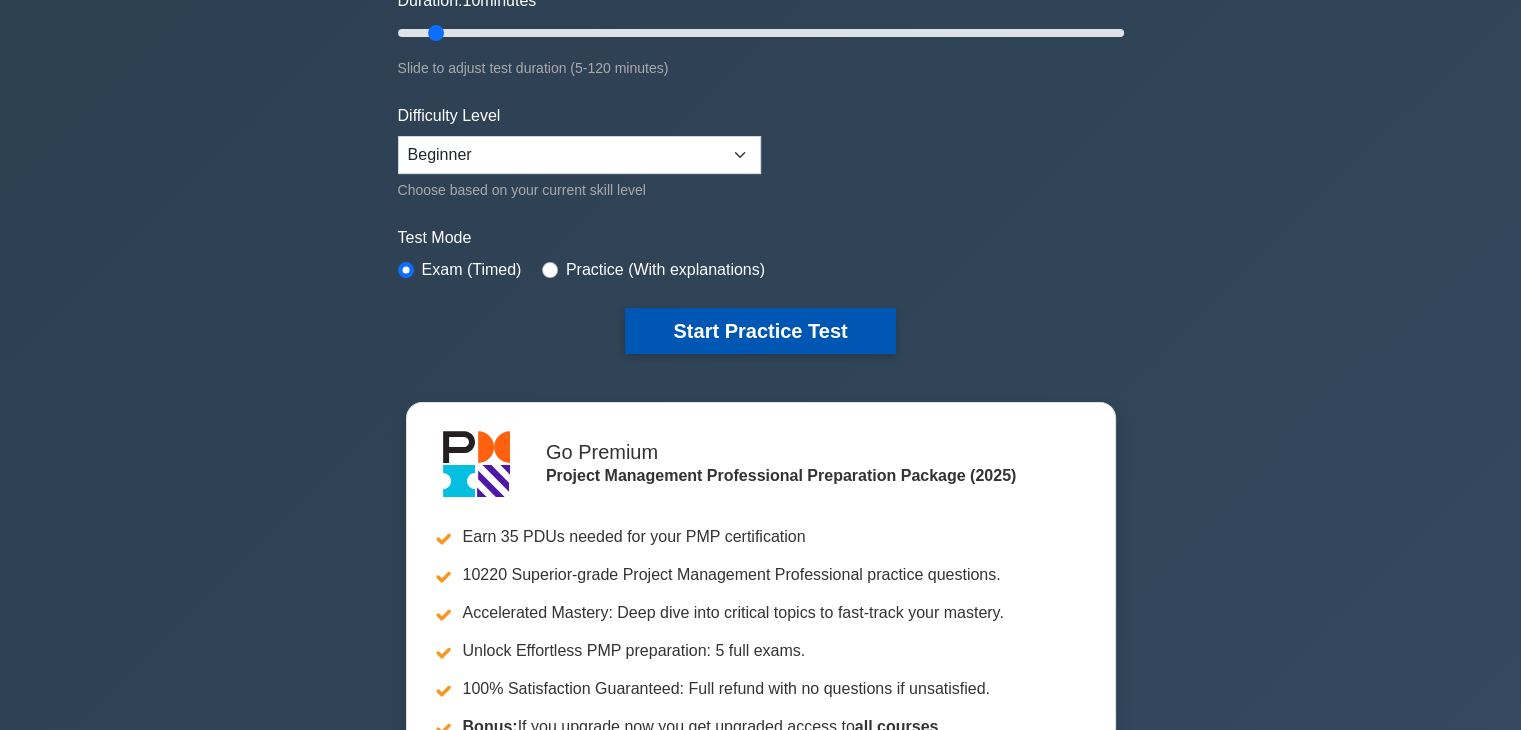 click on "Start Practice Test" at bounding box center (760, 331) 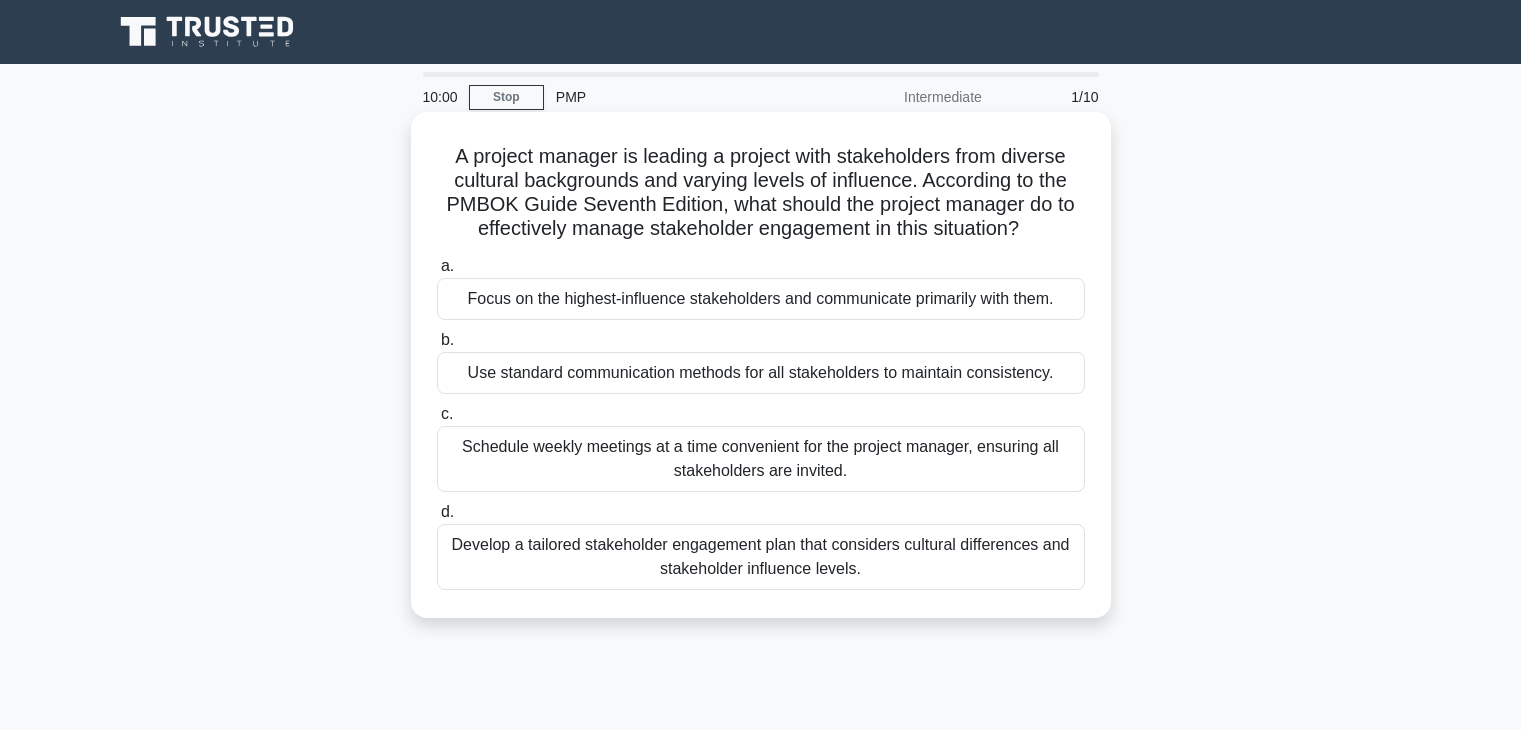 scroll, scrollTop: 0, scrollLeft: 0, axis: both 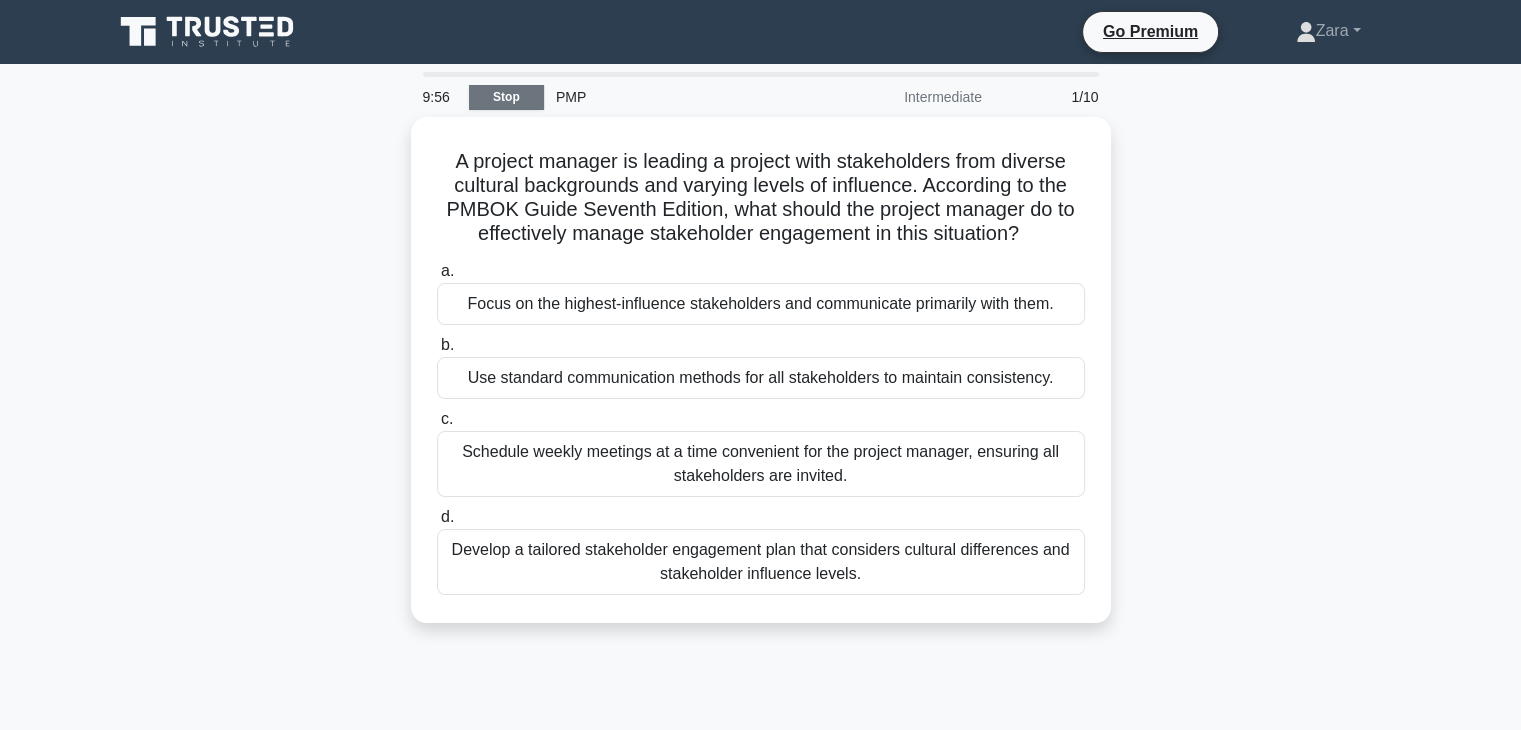 click on "Stop" at bounding box center [506, 97] 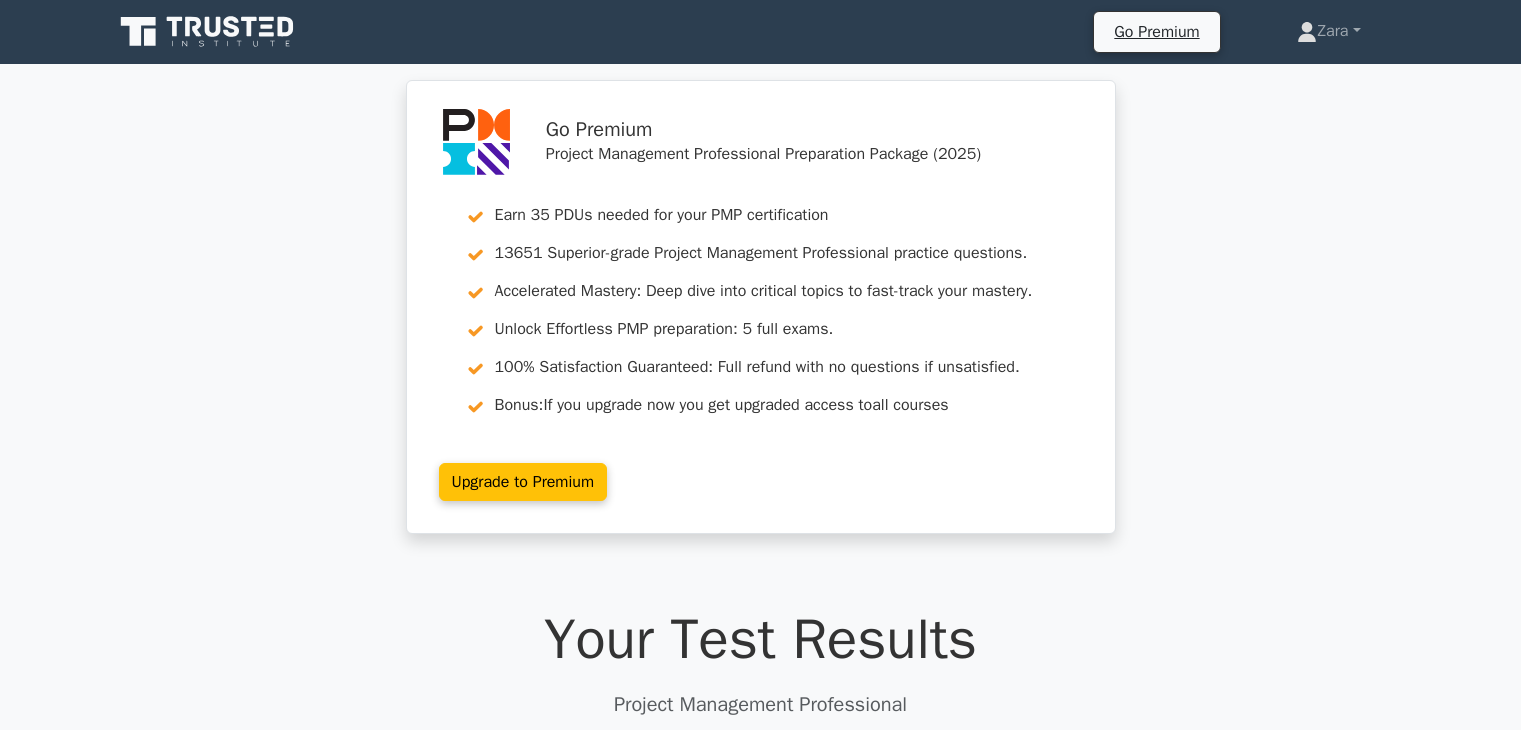 scroll, scrollTop: 0, scrollLeft: 0, axis: both 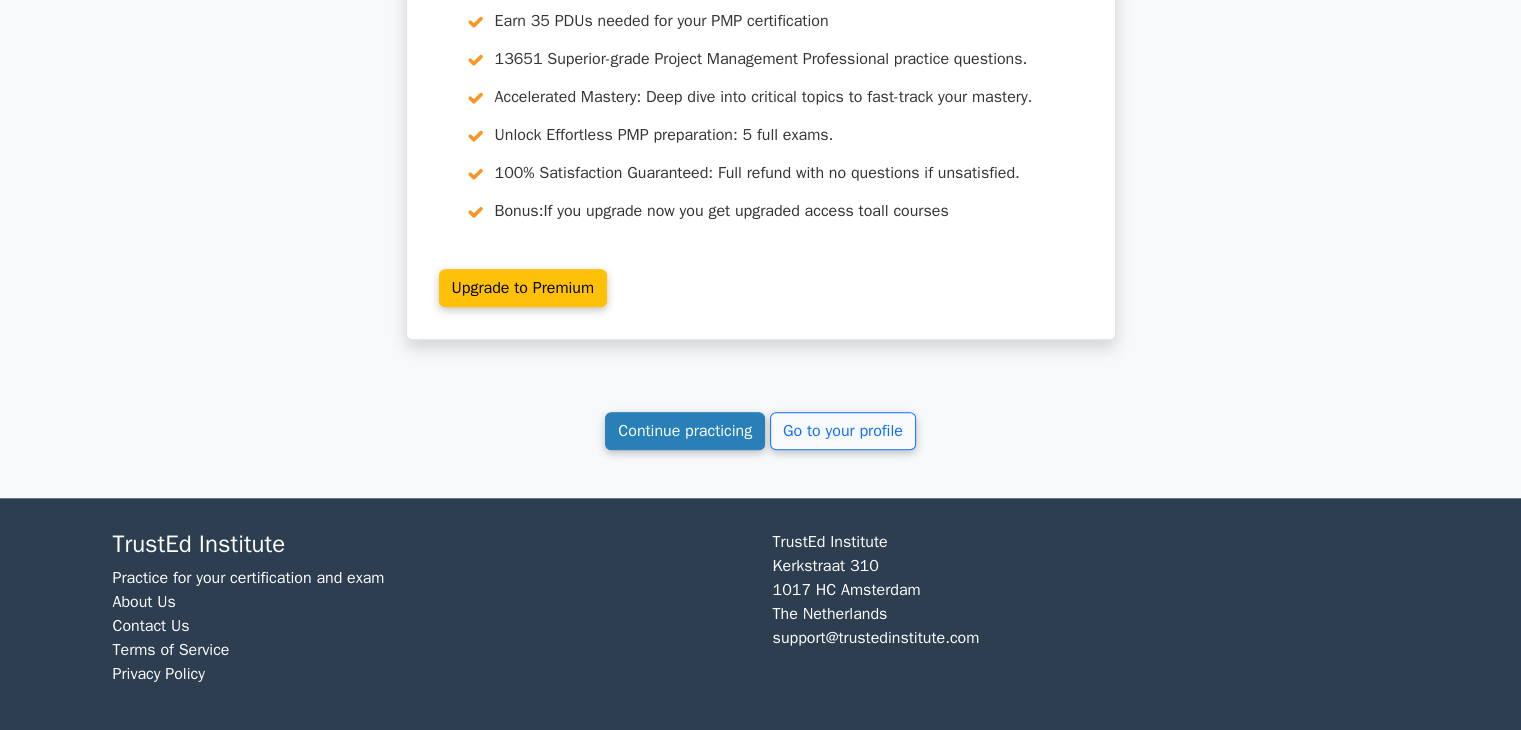 click on "Continue practicing" at bounding box center [685, 431] 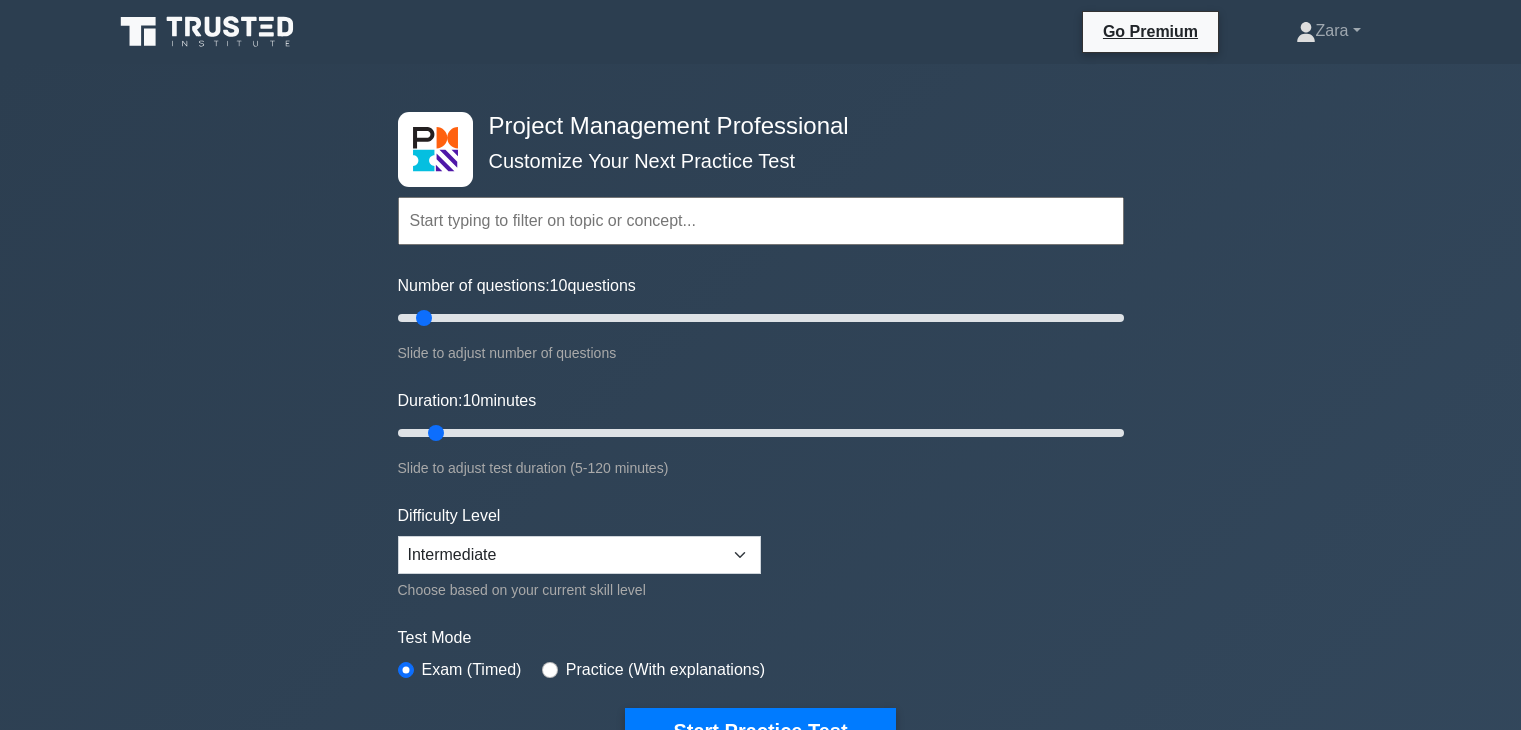 scroll, scrollTop: 0, scrollLeft: 0, axis: both 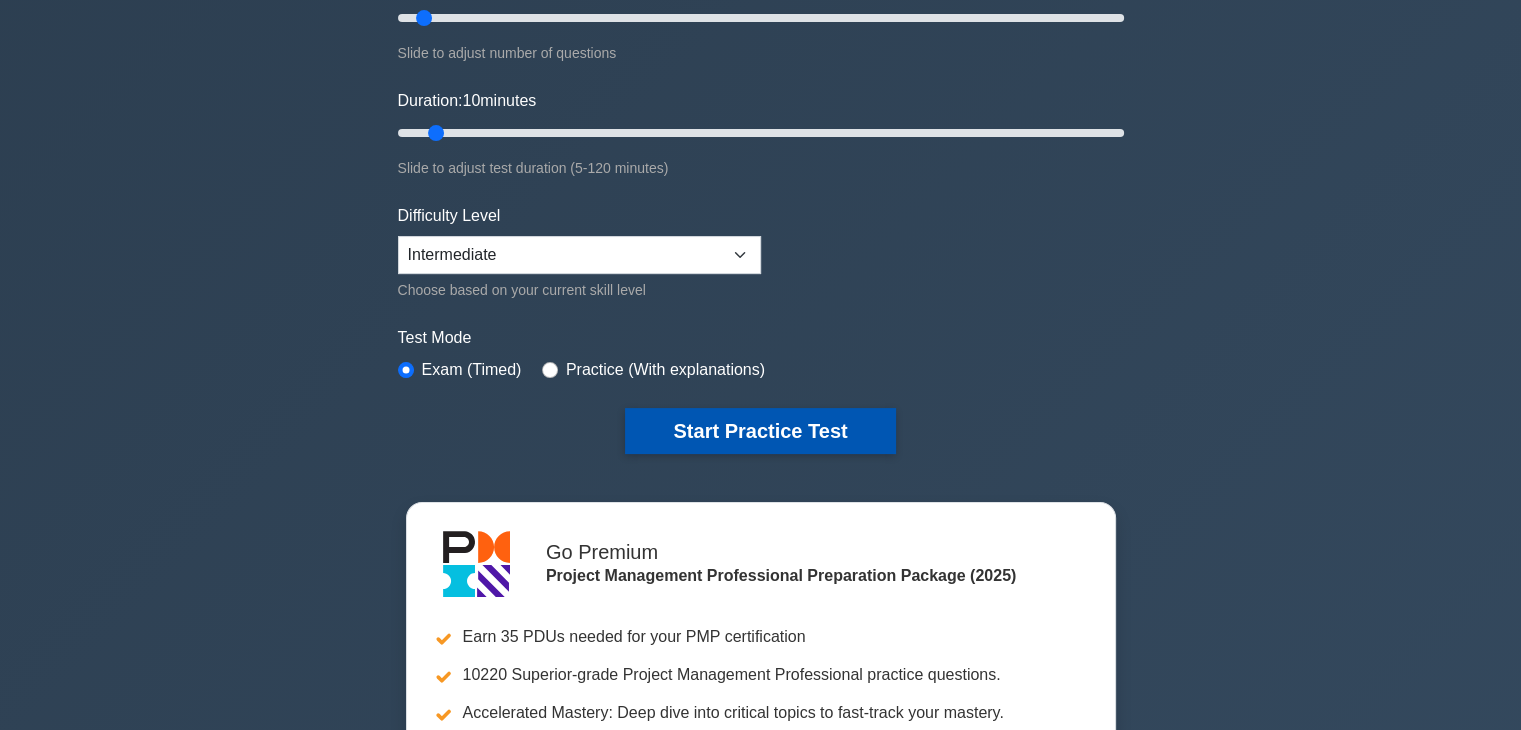 click on "Start Practice Test" at bounding box center (760, 431) 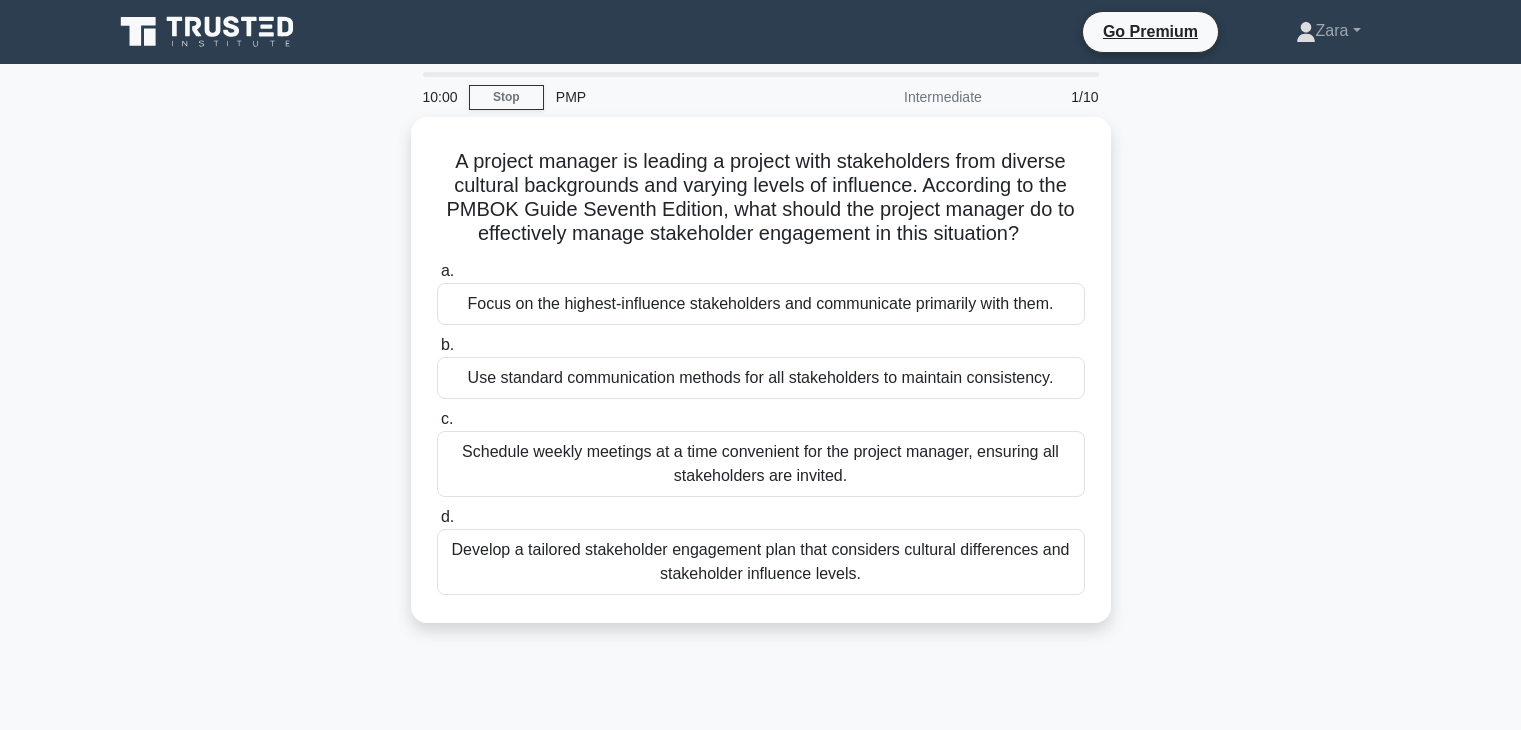 scroll, scrollTop: 0, scrollLeft: 0, axis: both 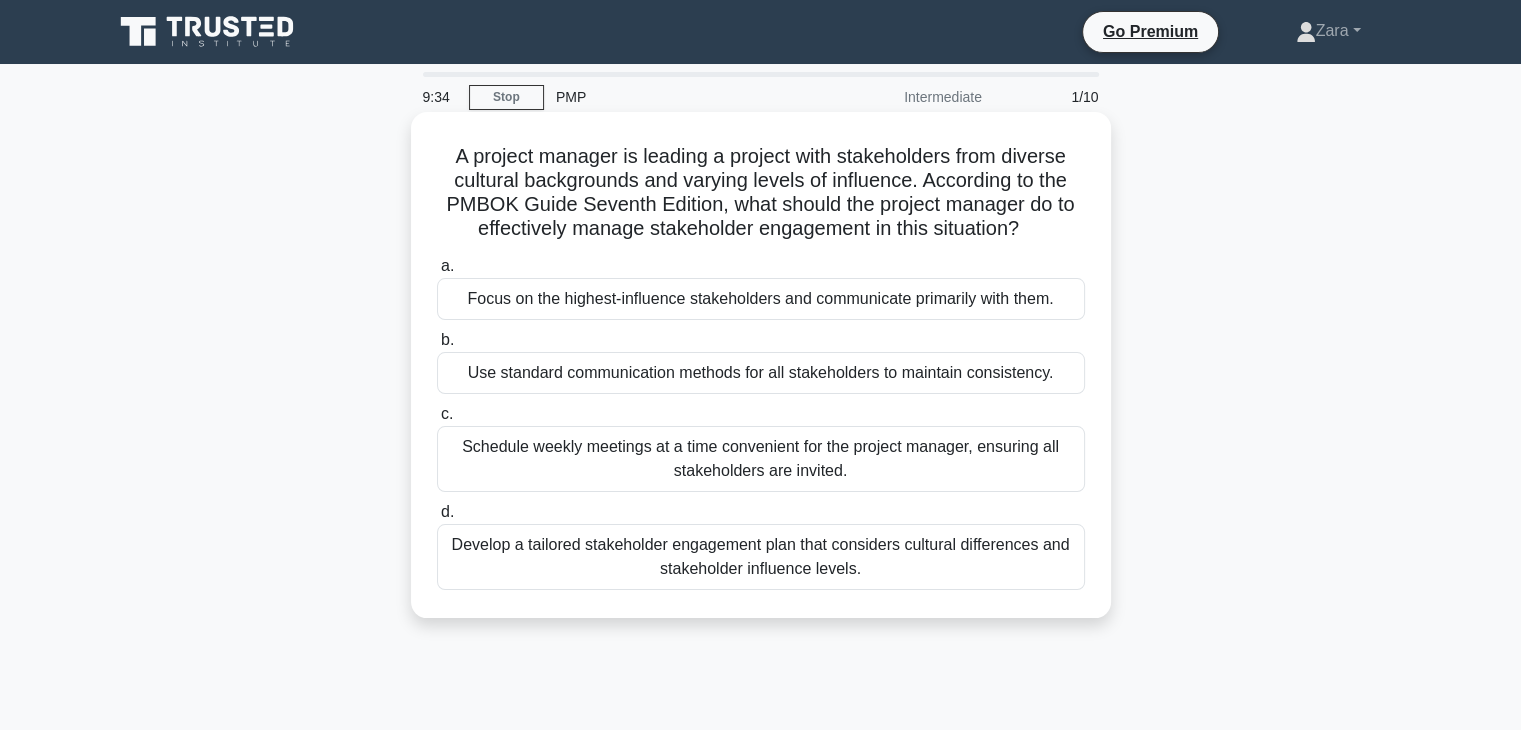 click on "Develop a tailored stakeholder engagement plan that considers cultural differences and stakeholder influence levels." at bounding box center [761, 557] 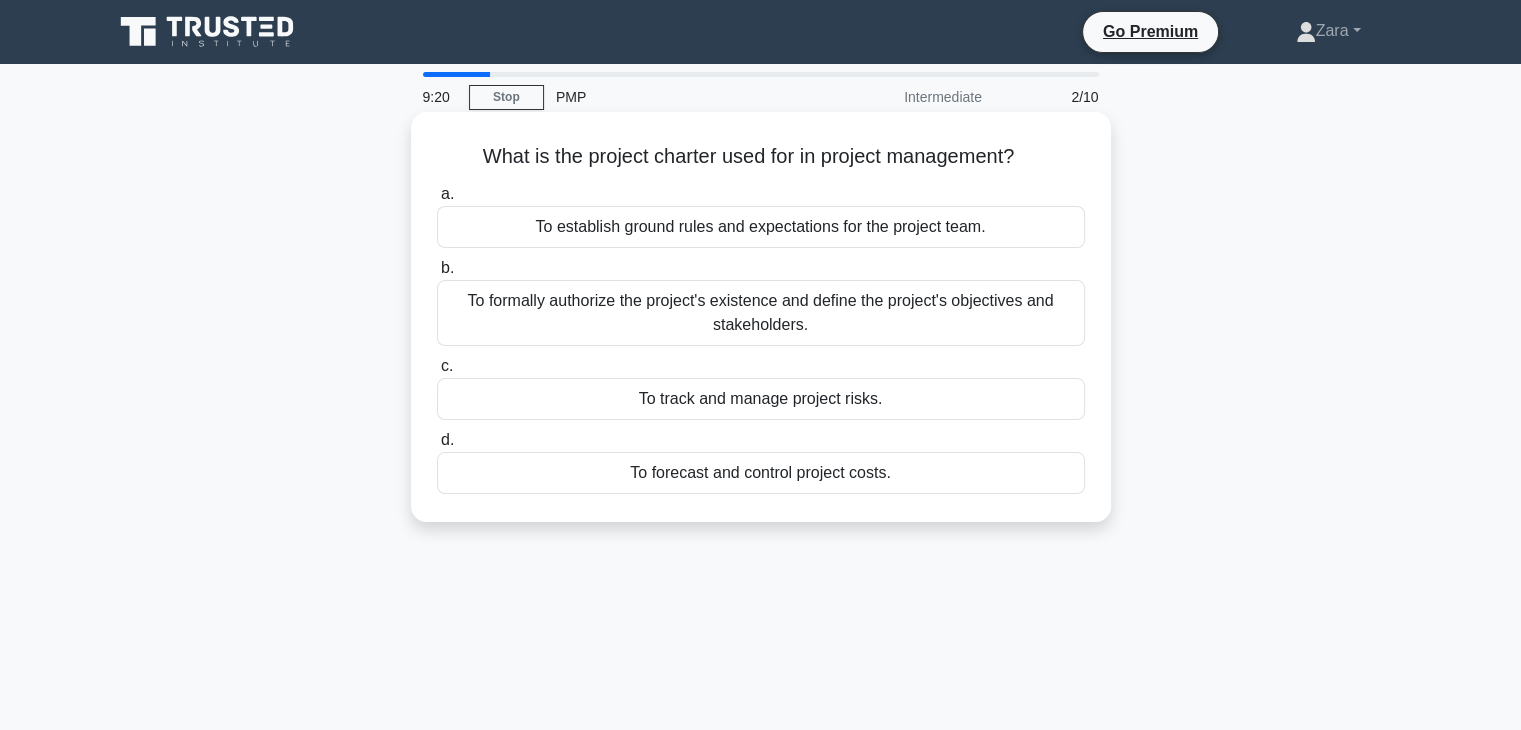 click on "To track and manage project risks." at bounding box center (761, 399) 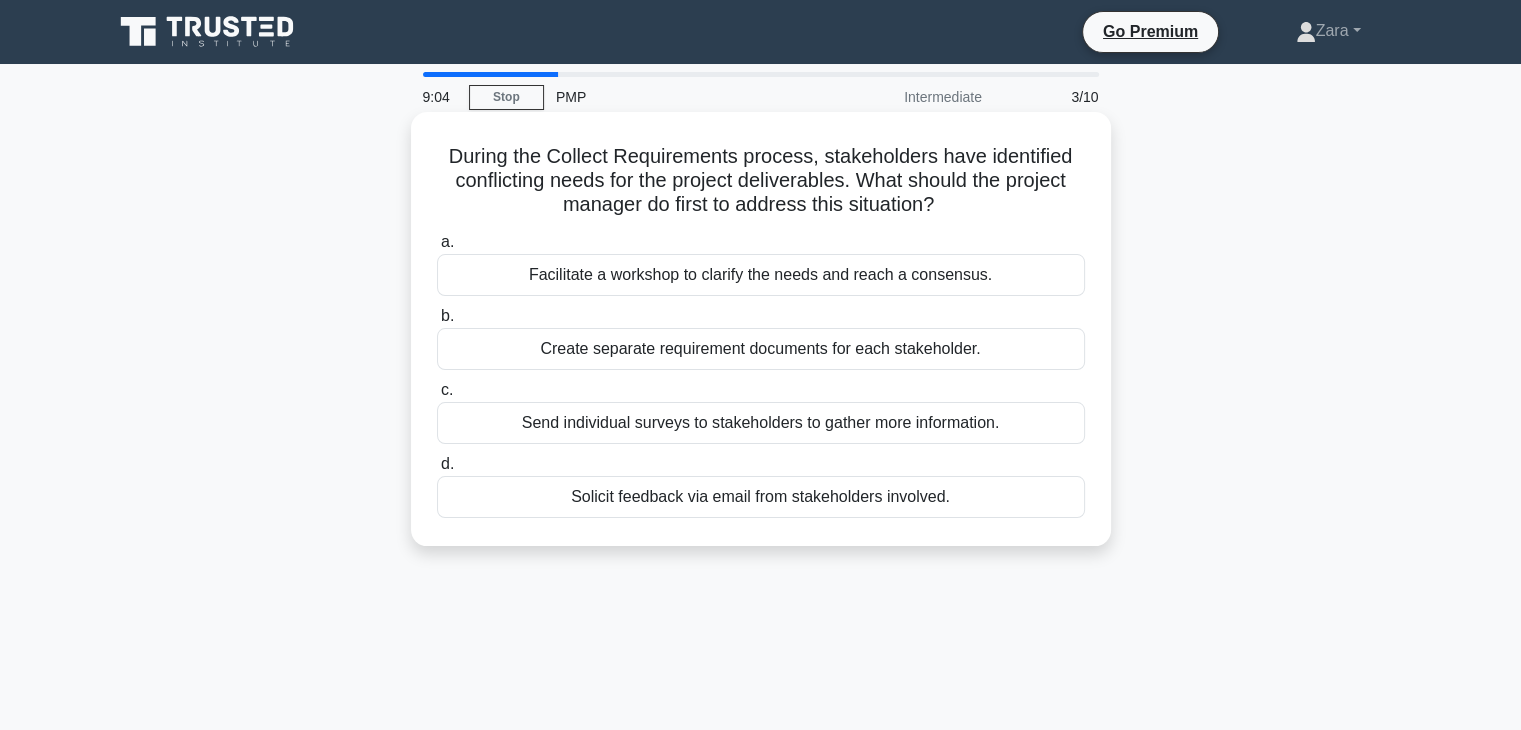 click on "Send individual surveys to stakeholders to gather more information." at bounding box center (761, 423) 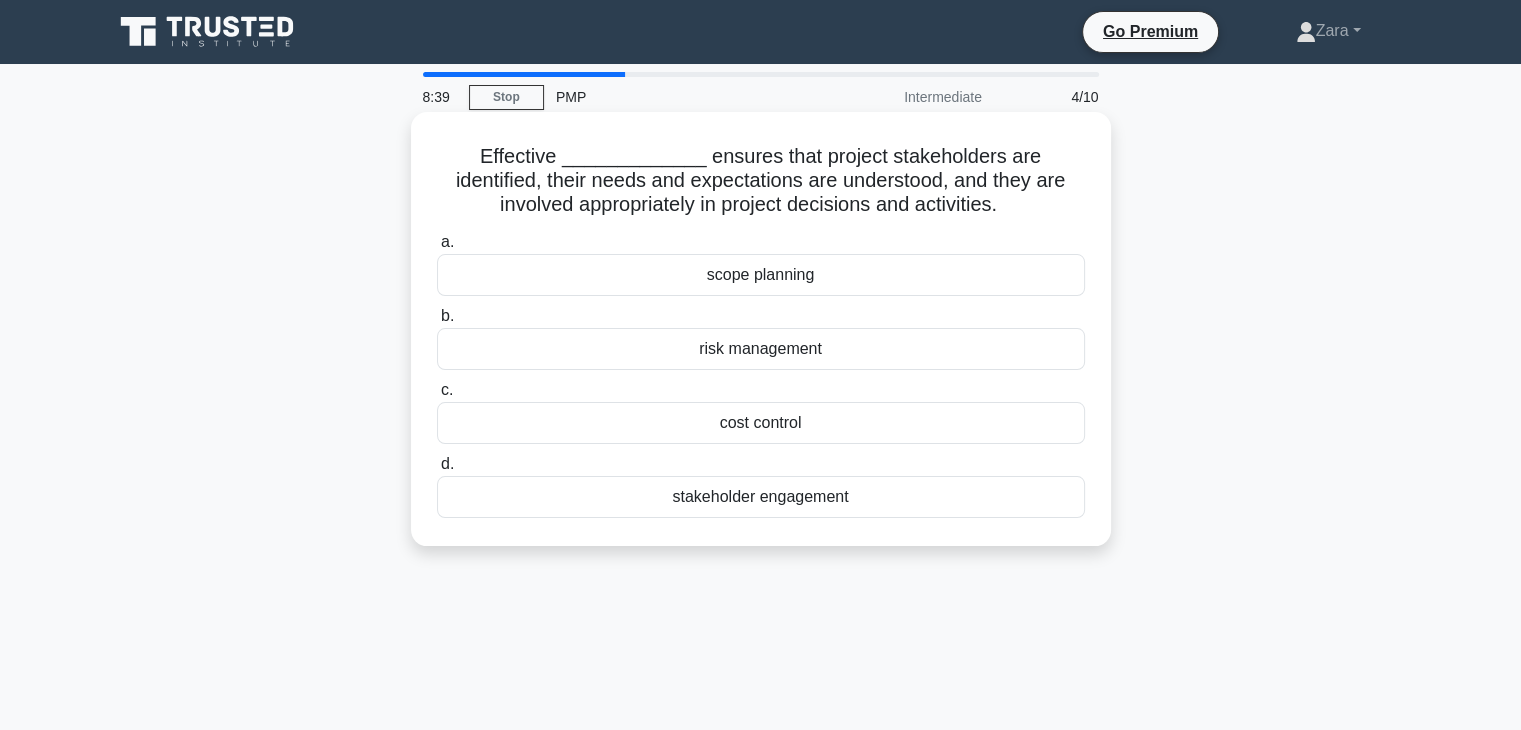 click on "stakeholder engagement" at bounding box center [761, 497] 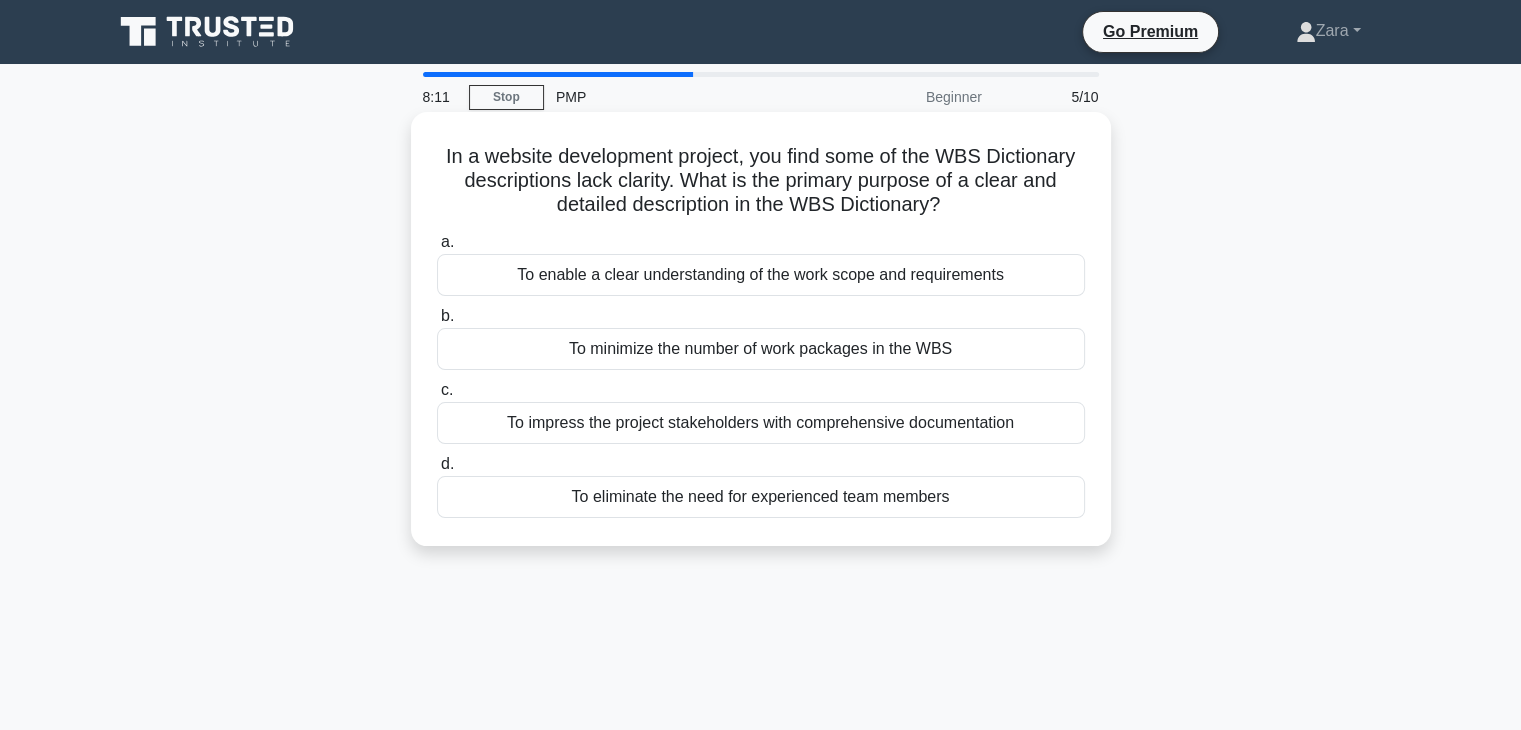 click on "To enable a clear understanding of the work scope and requirements" at bounding box center (761, 275) 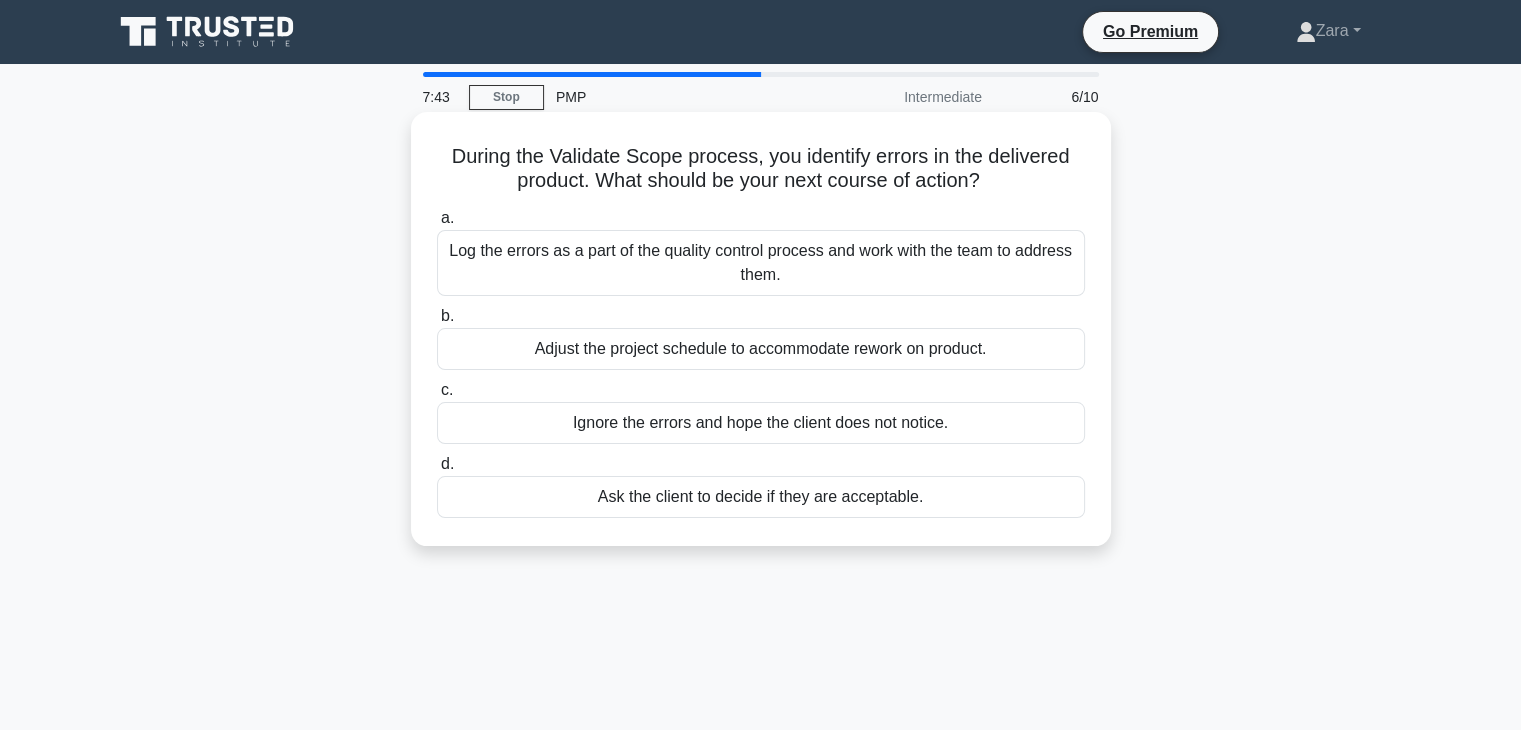 click on "Log the errors as a part of the quality control process and work with the team to address them." at bounding box center (761, 263) 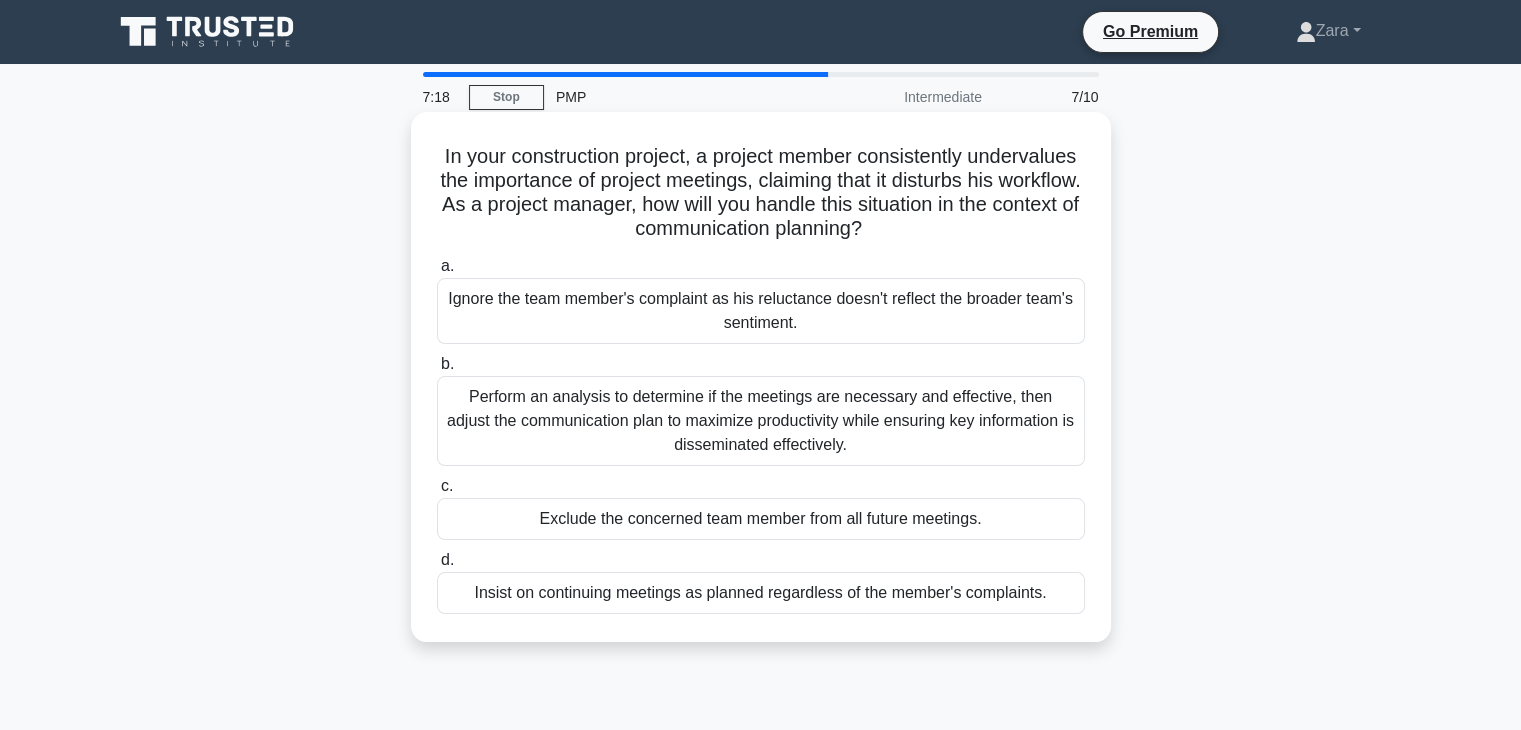 click on "Perform an analysis to determine if the meetings are necessary and effective, then adjust the communication plan to maximize productivity while ensuring key information is disseminated effectively." at bounding box center (761, 421) 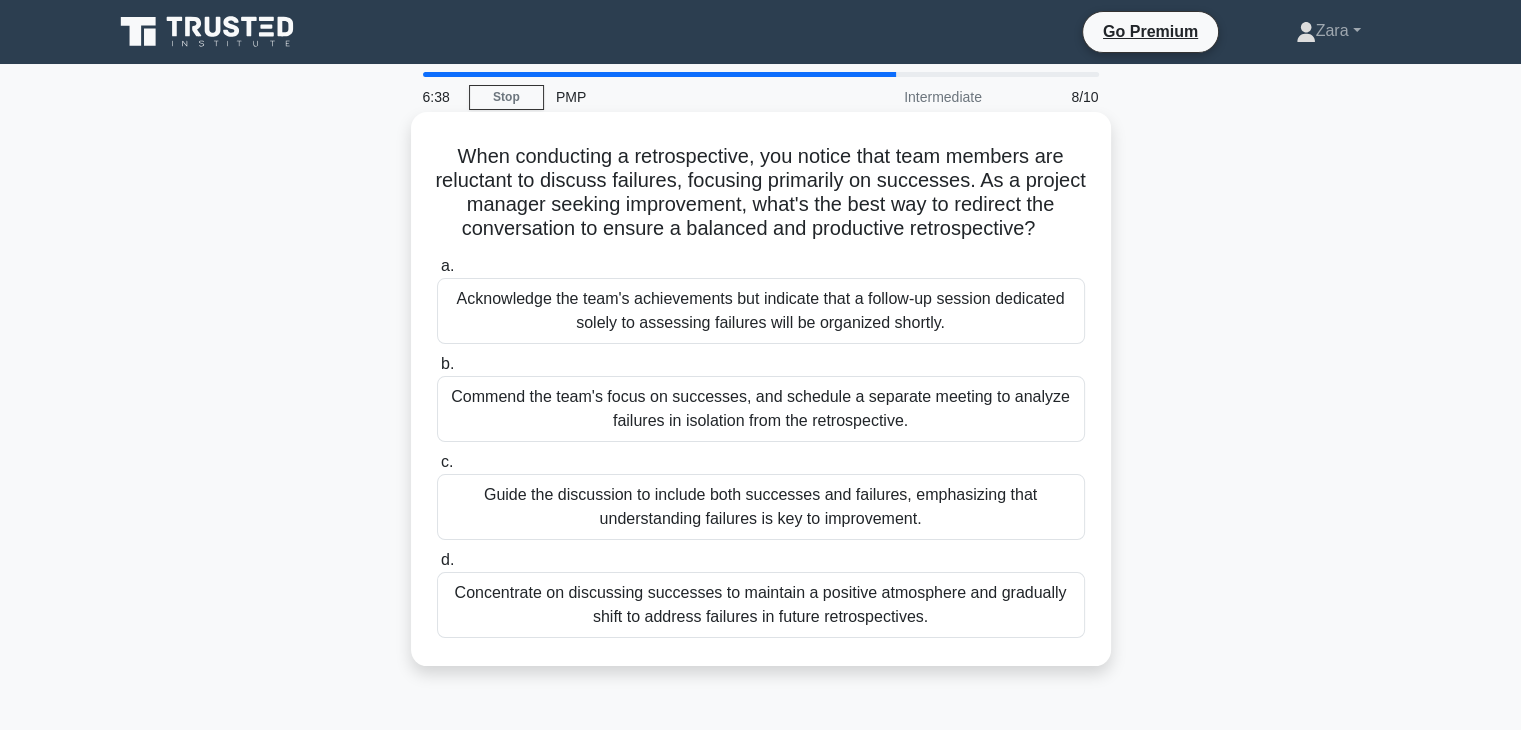 click on "Guide the discussion to include both successes and failures, emphasizing that understanding failures is key to improvement." at bounding box center (761, 507) 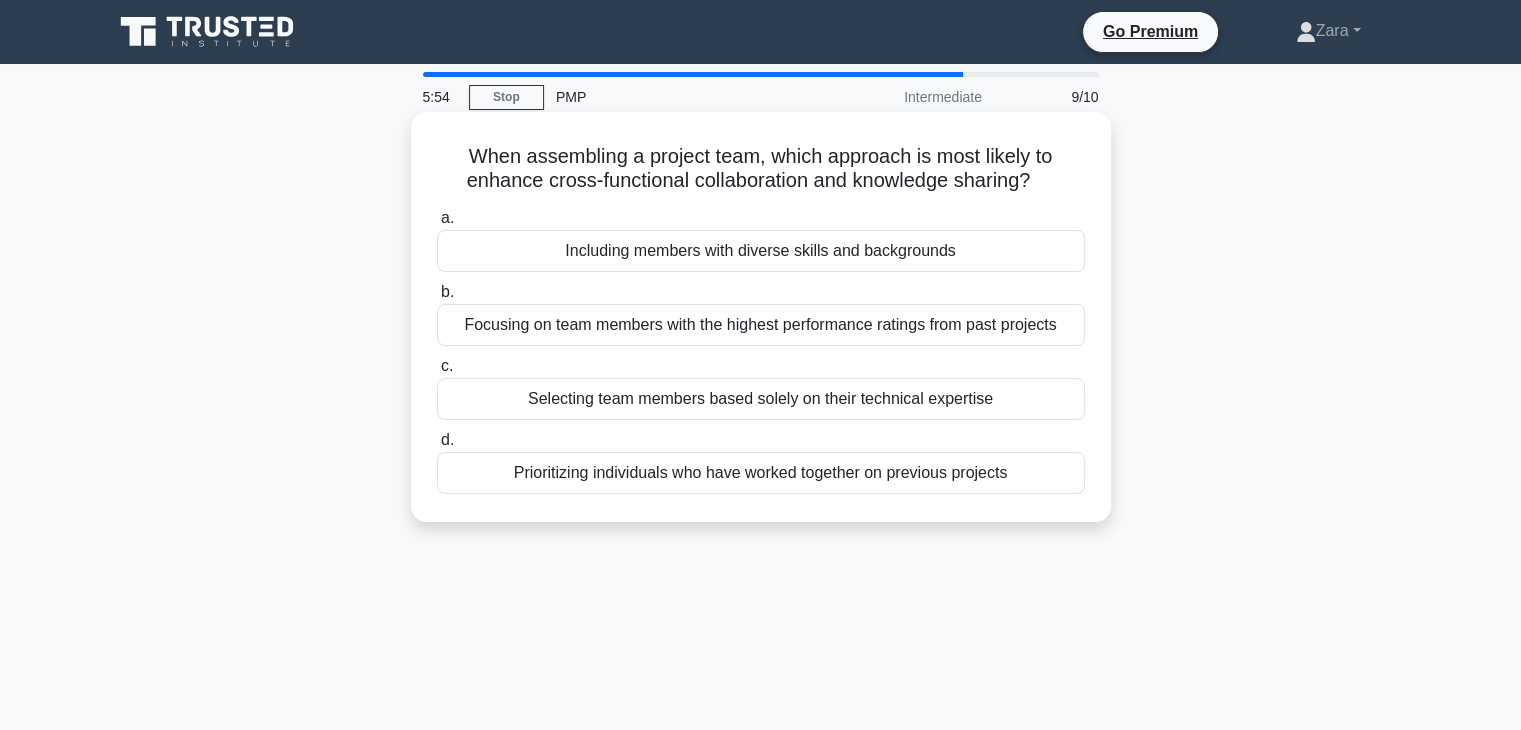 click on "Prioritizing individuals who have worked together on previous projects" at bounding box center (761, 473) 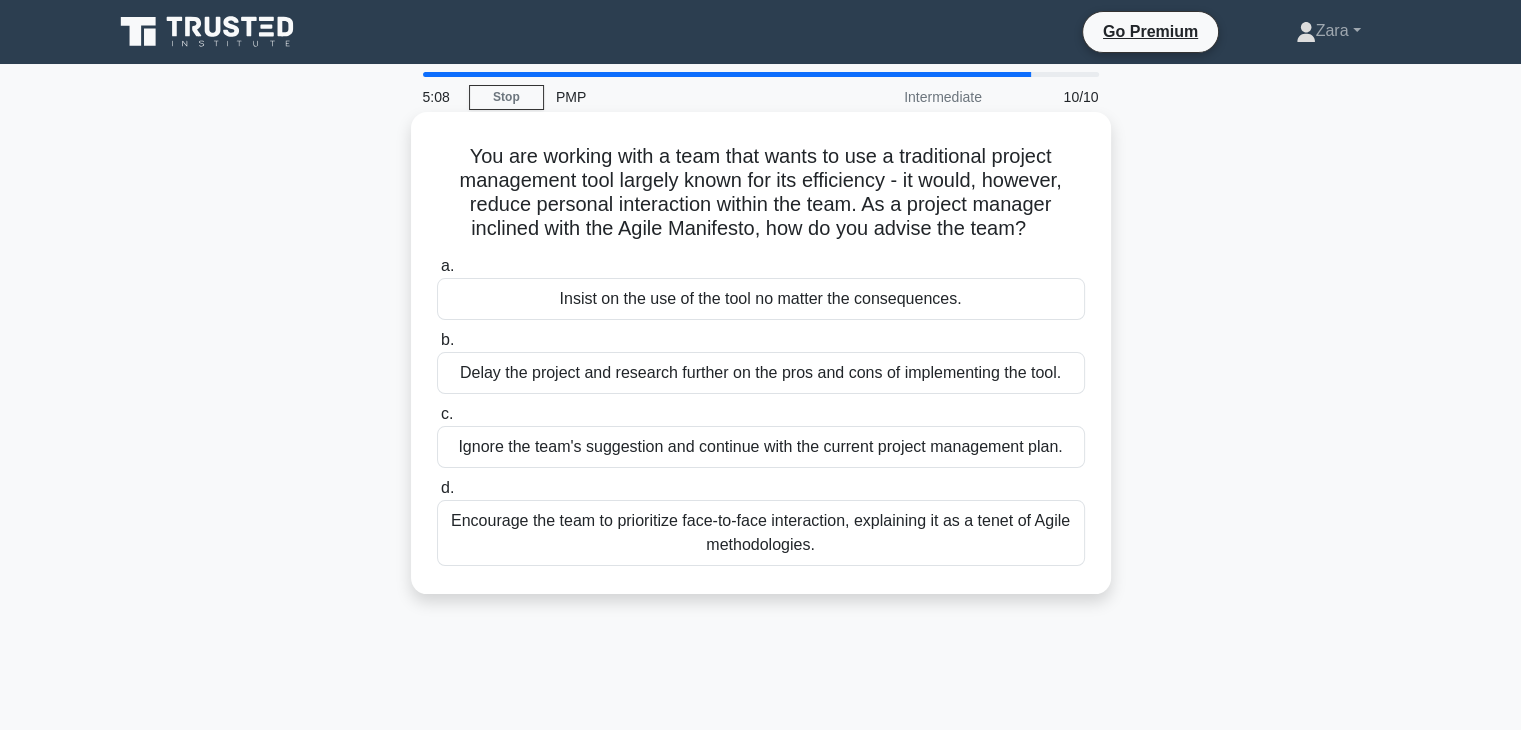 click on "Encourage the team to prioritize face-to-face interaction, explaining it as a tenet of Agile methodologies." at bounding box center (761, 533) 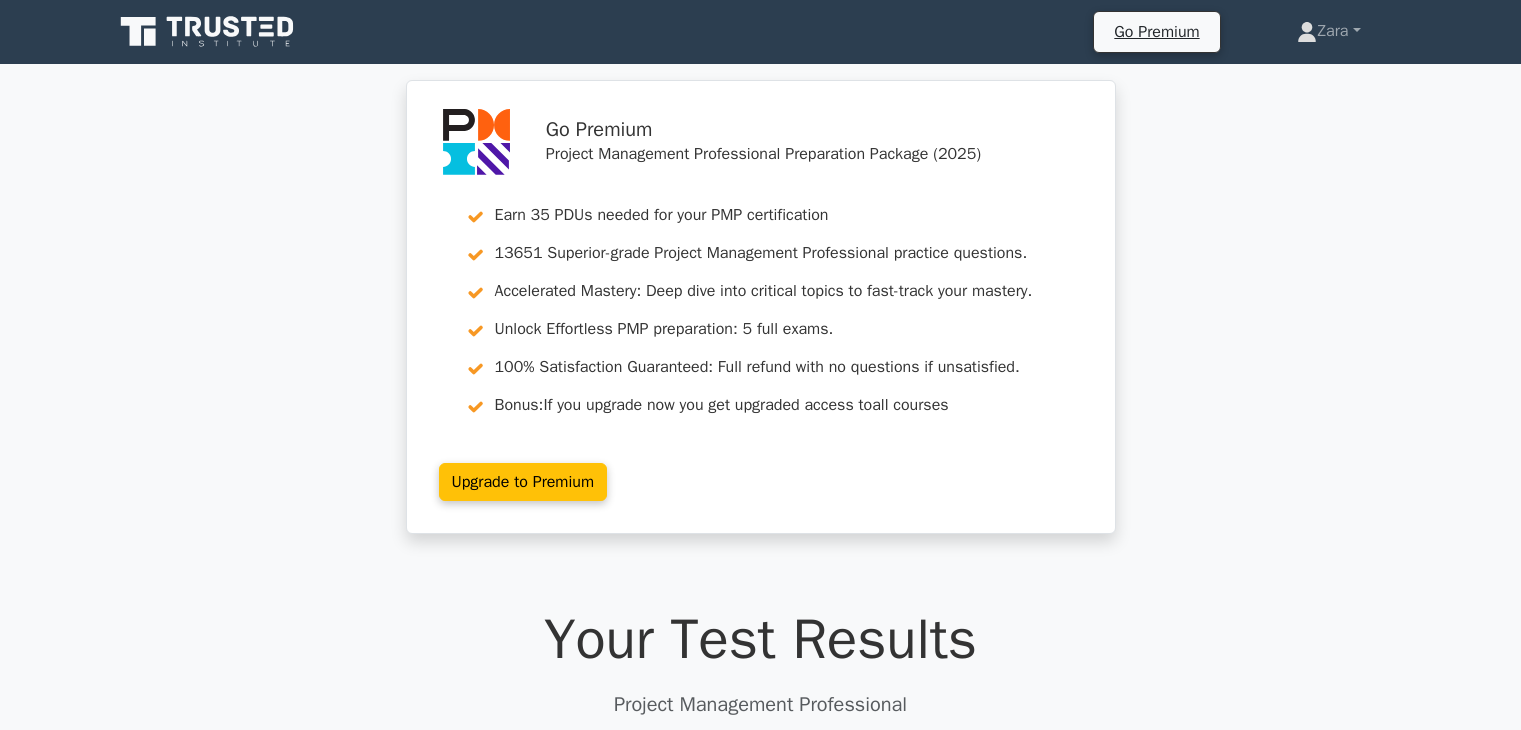 scroll, scrollTop: 0, scrollLeft: 0, axis: both 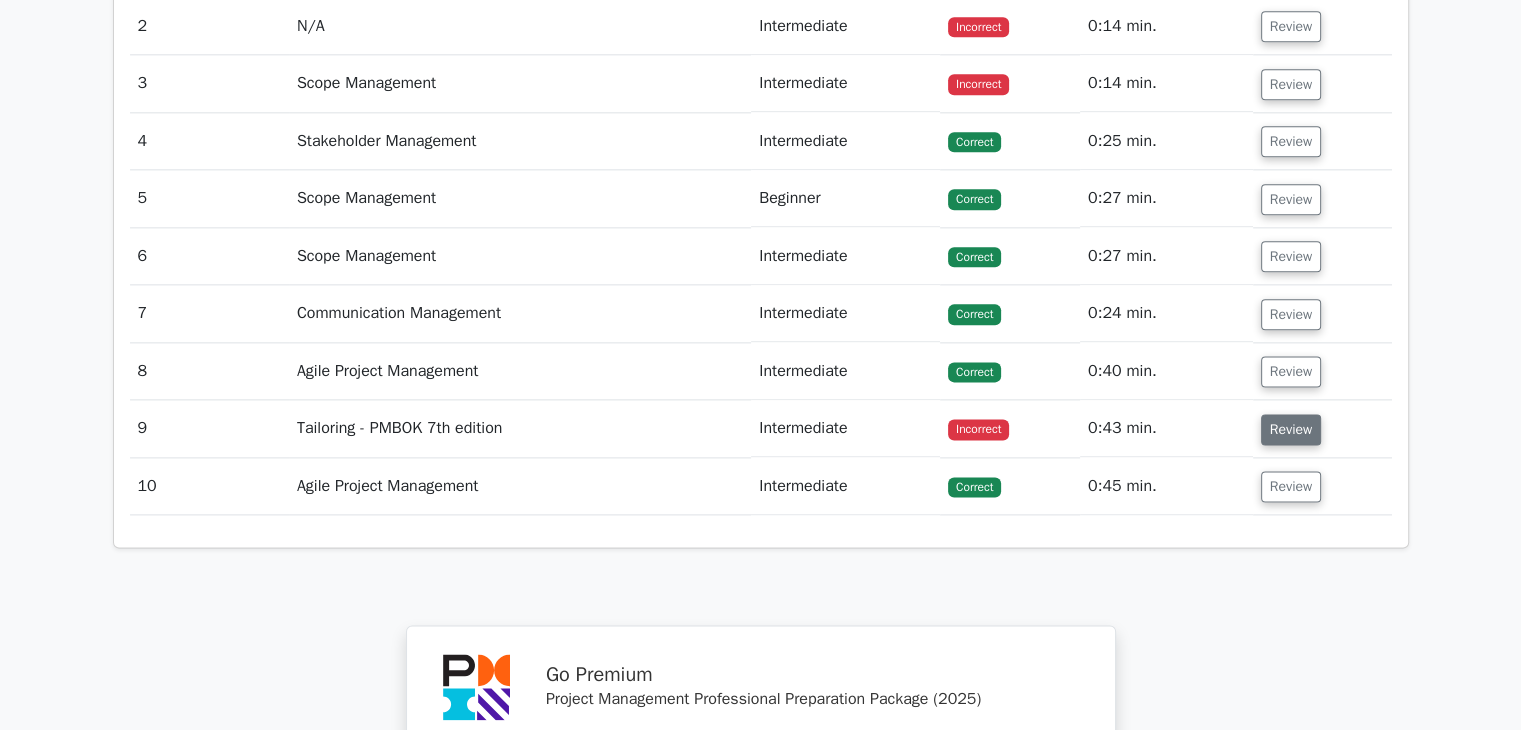 click on "Review" at bounding box center [1291, 429] 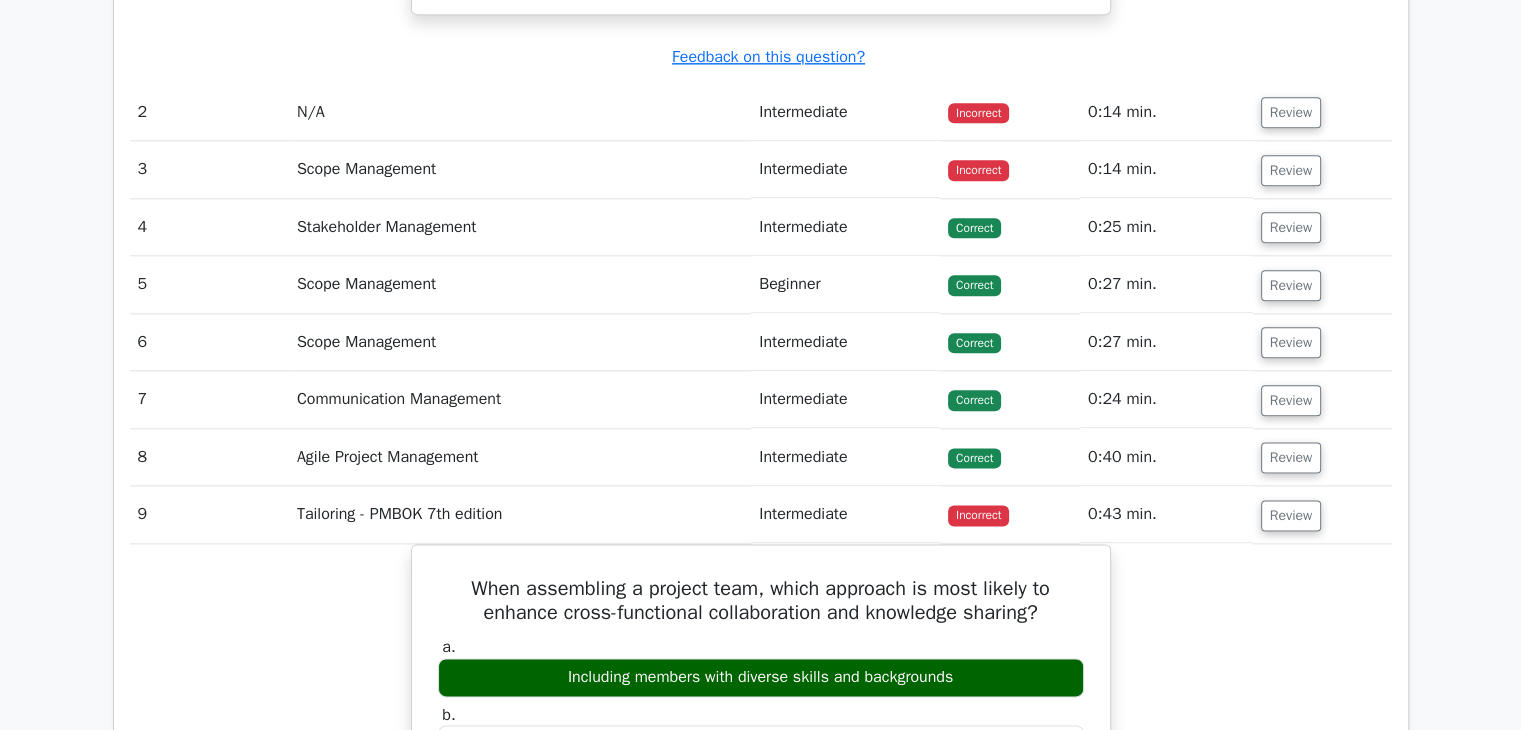 scroll, scrollTop: 2300, scrollLeft: 0, axis: vertical 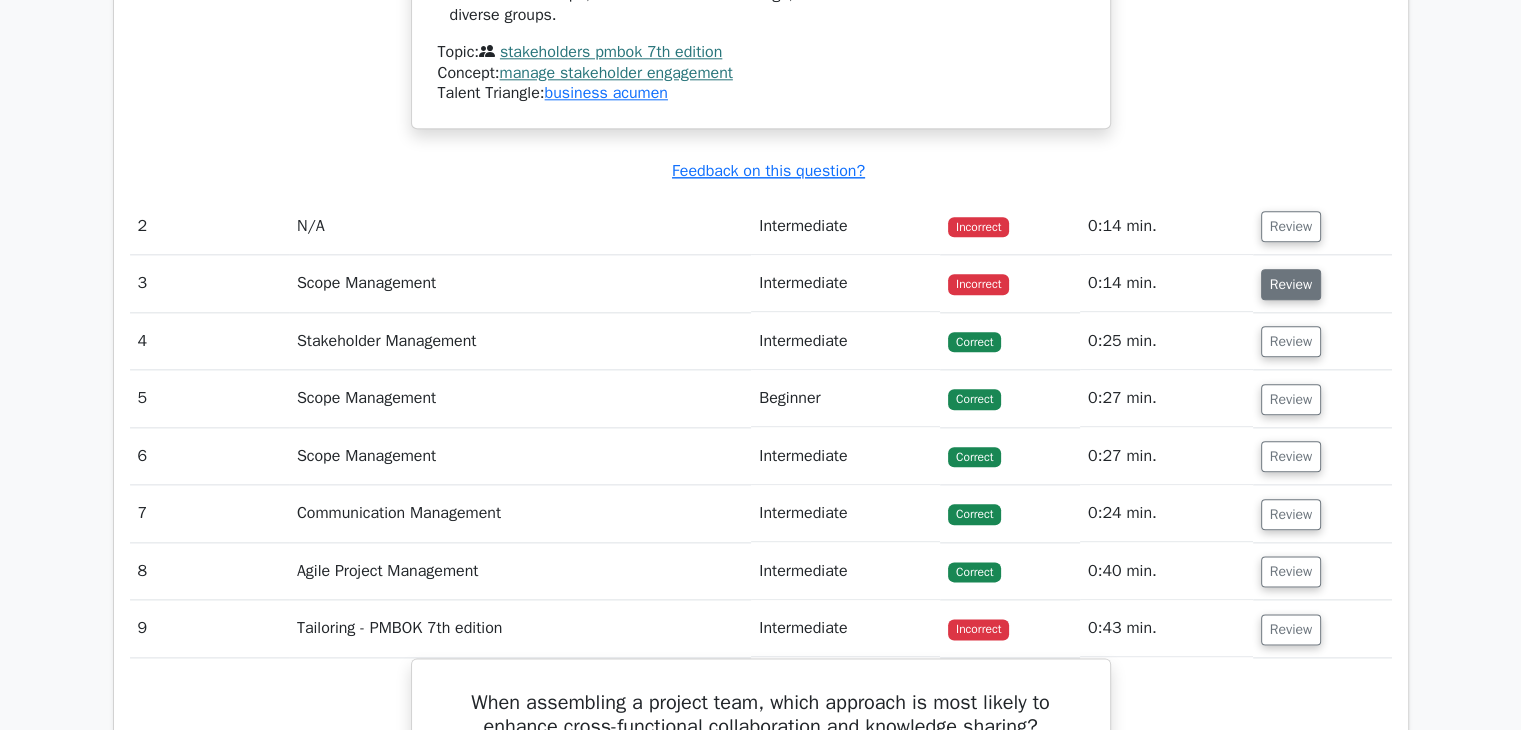 click on "Review" at bounding box center (1291, 284) 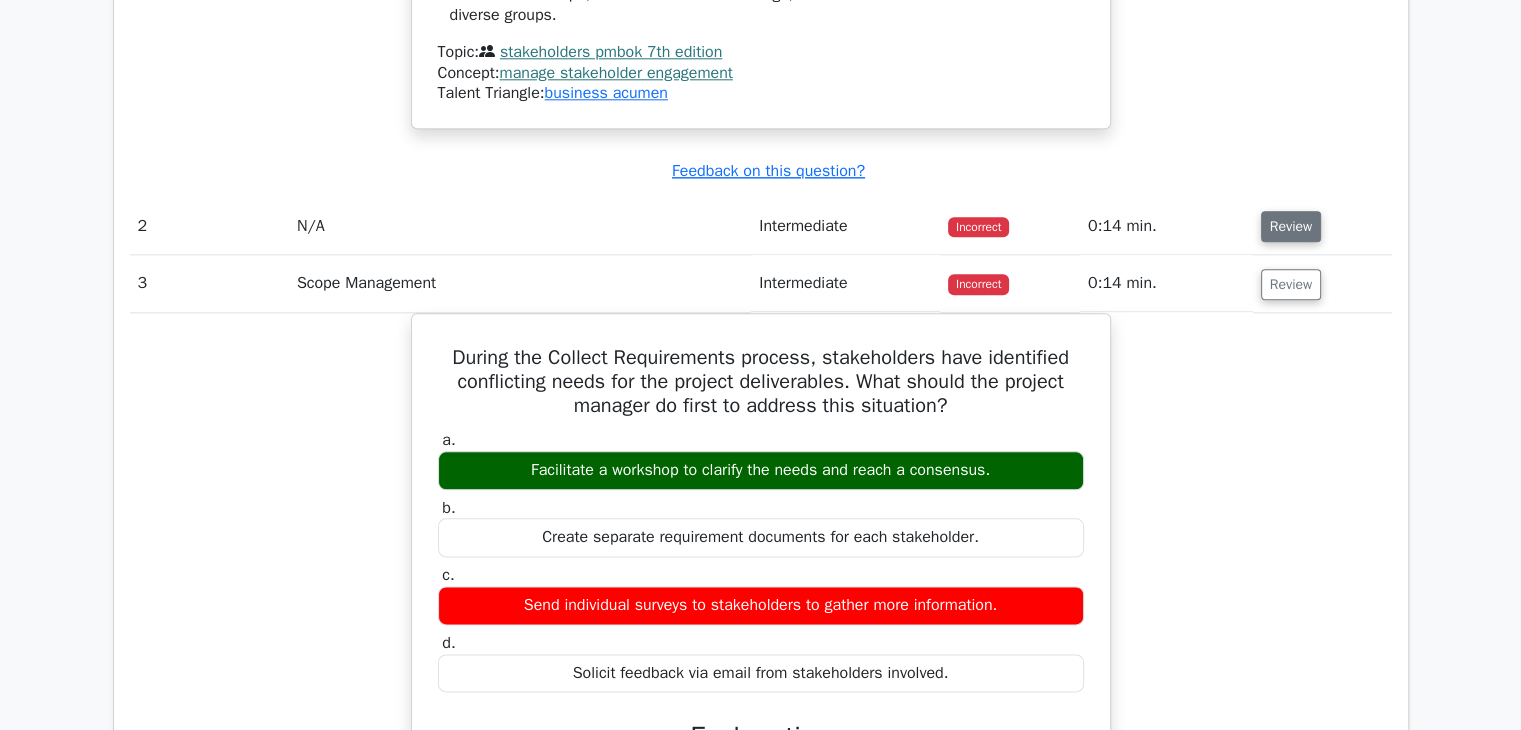 click on "Review" at bounding box center [1291, 226] 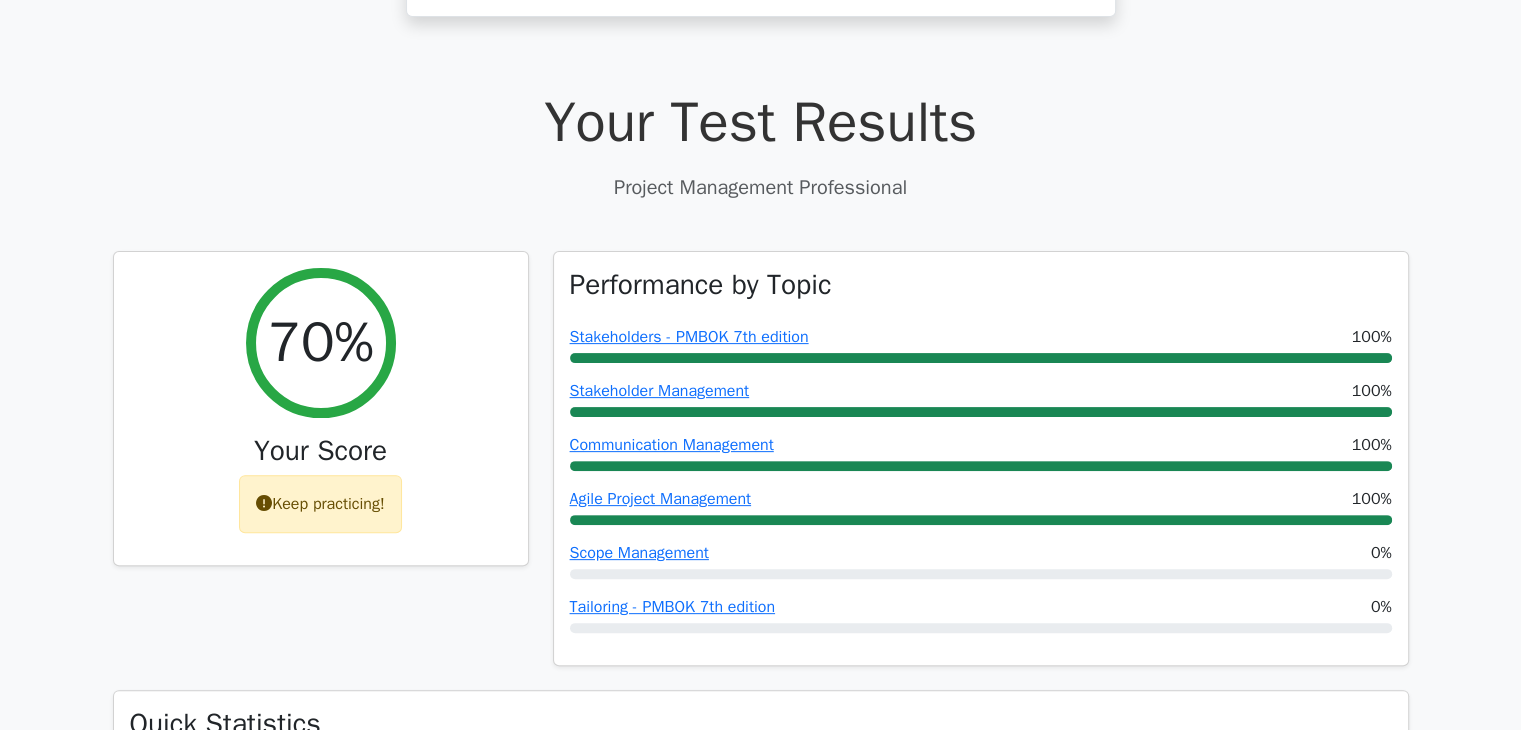 scroll, scrollTop: 500, scrollLeft: 0, axis: vertical 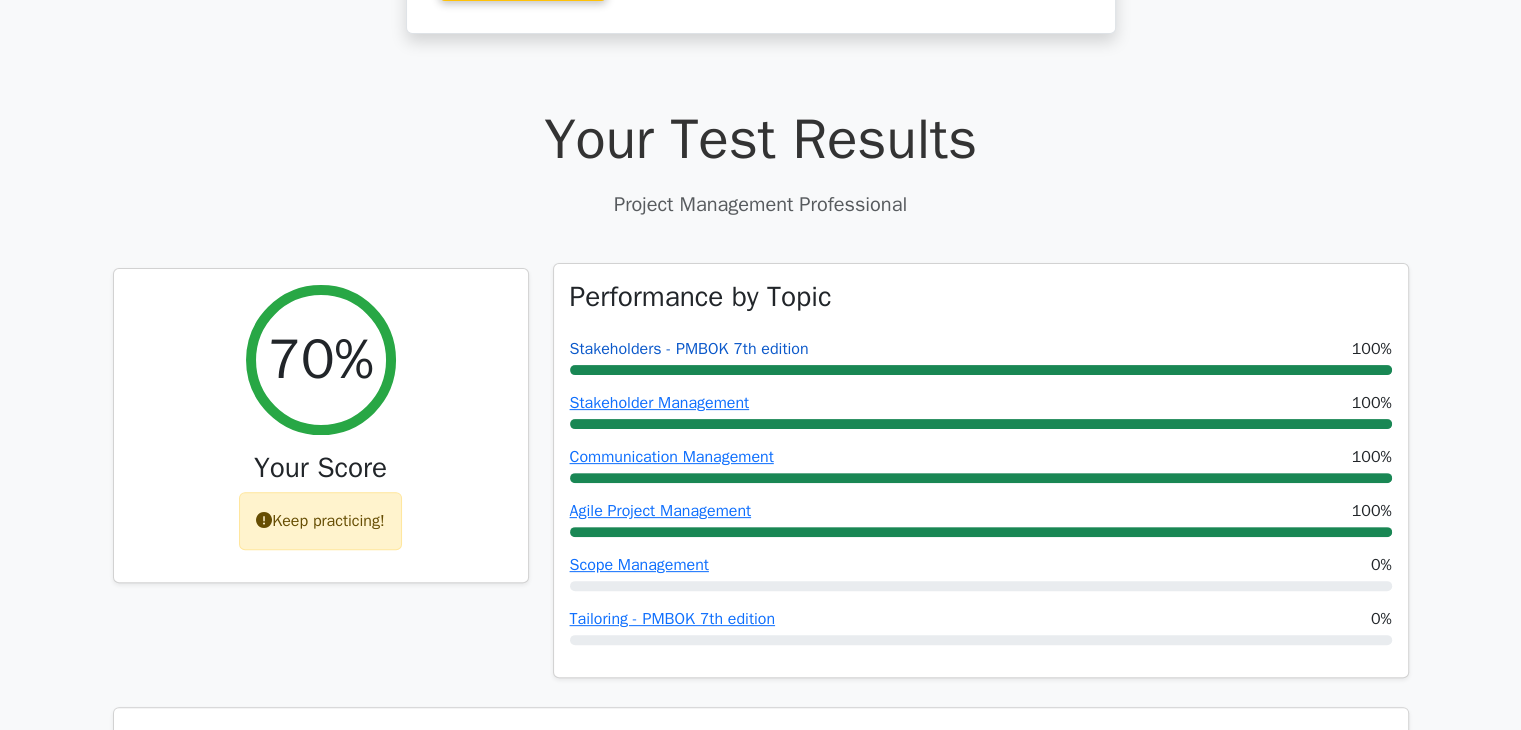 drag, startPoint x: 766, startPoint y: 344, endPoint x: 777, endPoint y: 345, distance: 11.045361 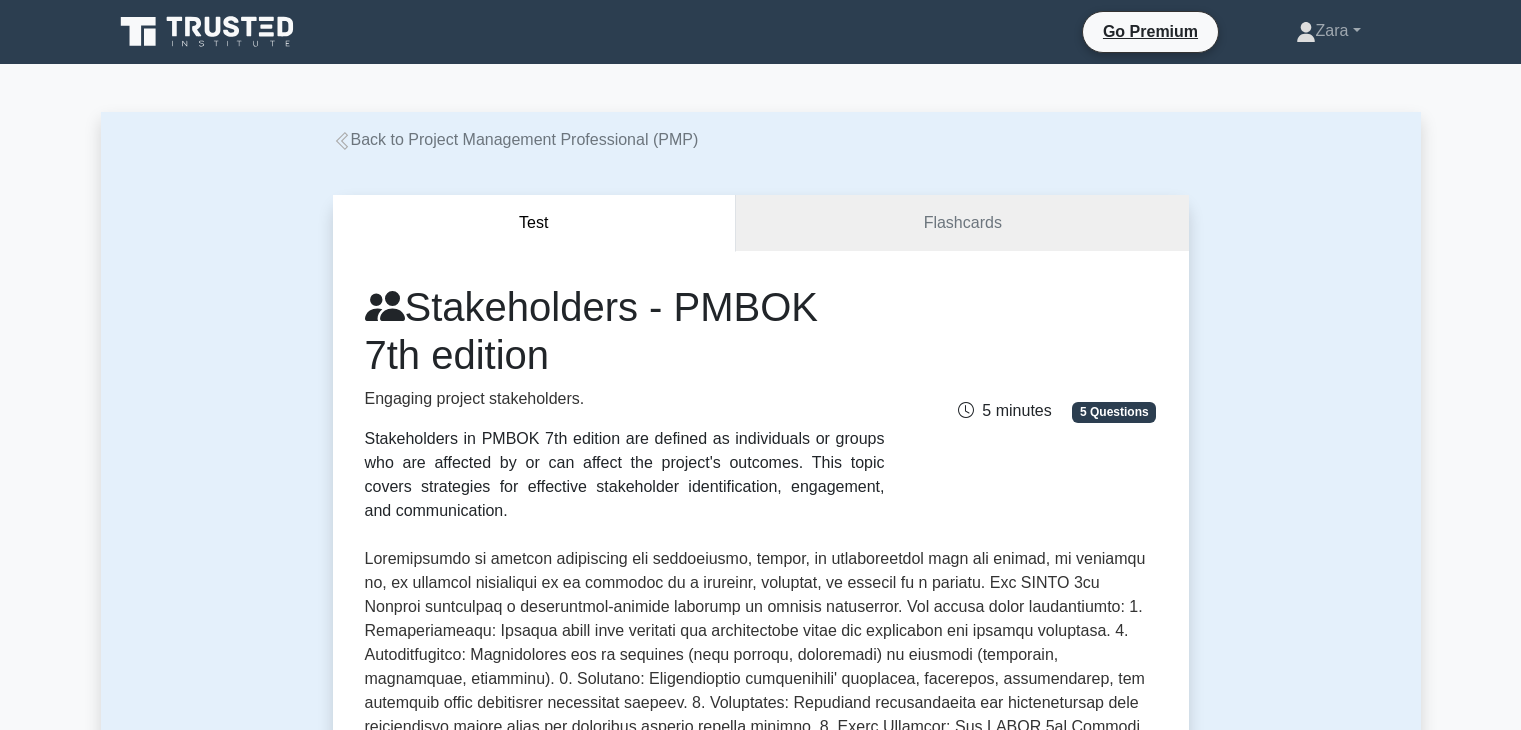 scroll, scrollTop: 0, scrollLeft: 0, axis: both 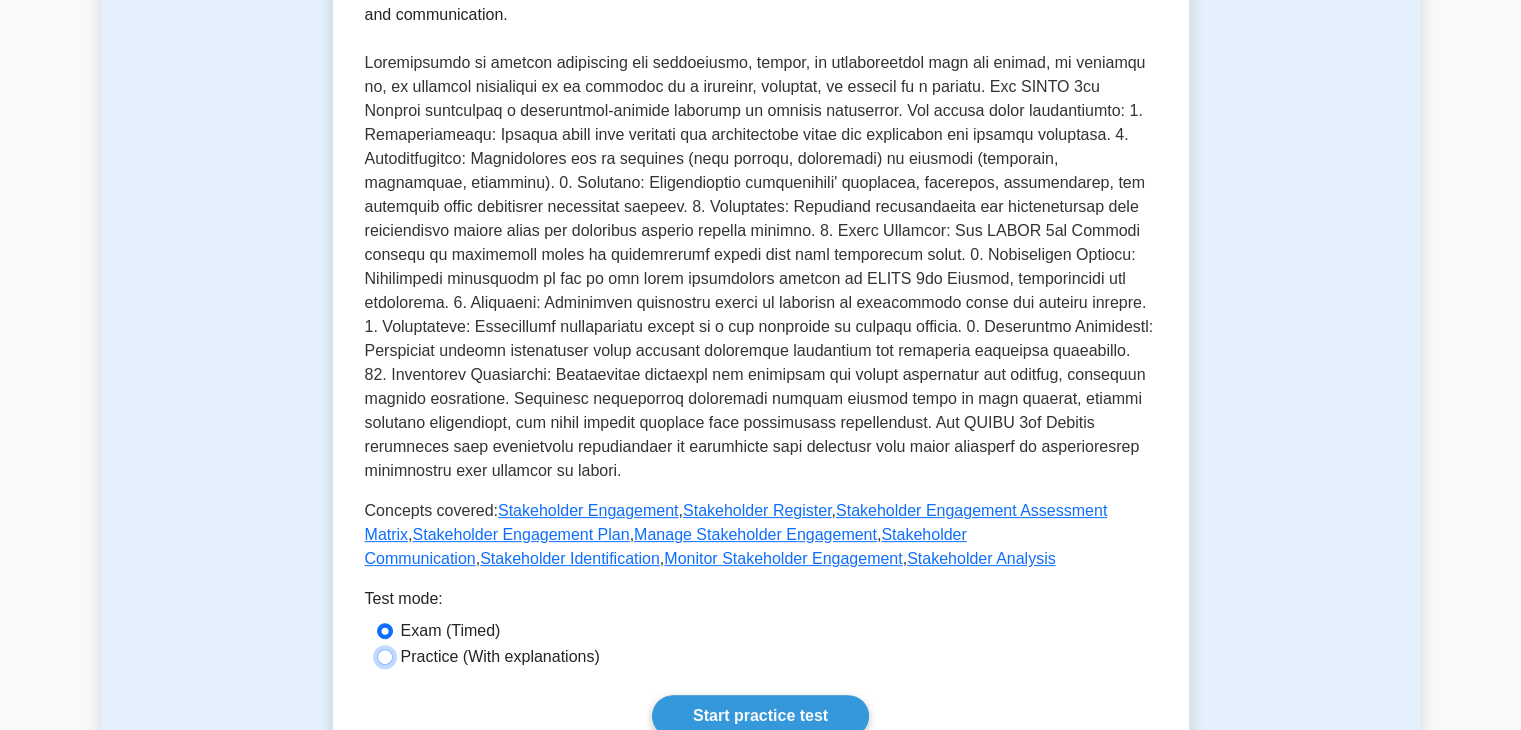 click on "Practice (With explanations)" at bounding box center (385, 657) 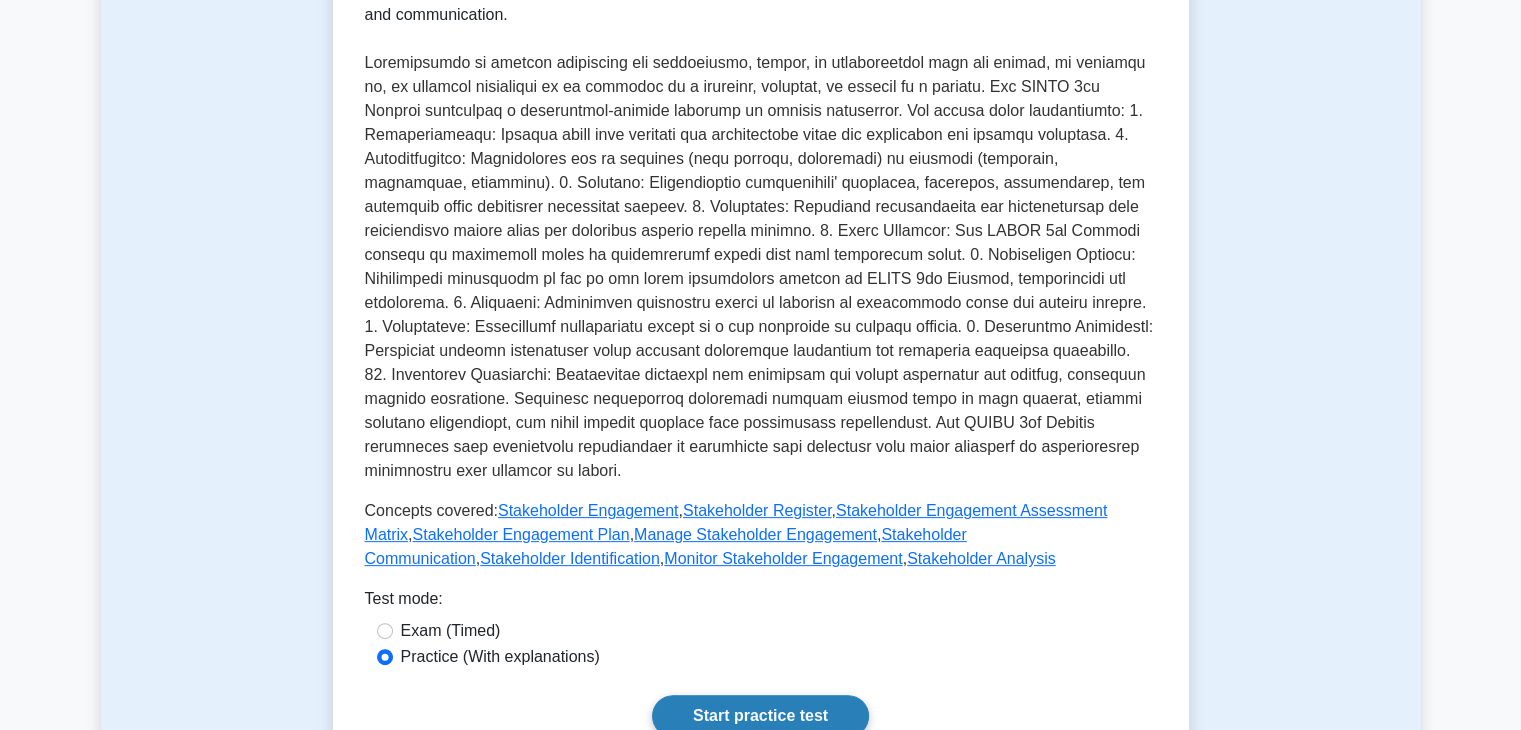 click on "Start practice test" at bounding box center (760, 716) 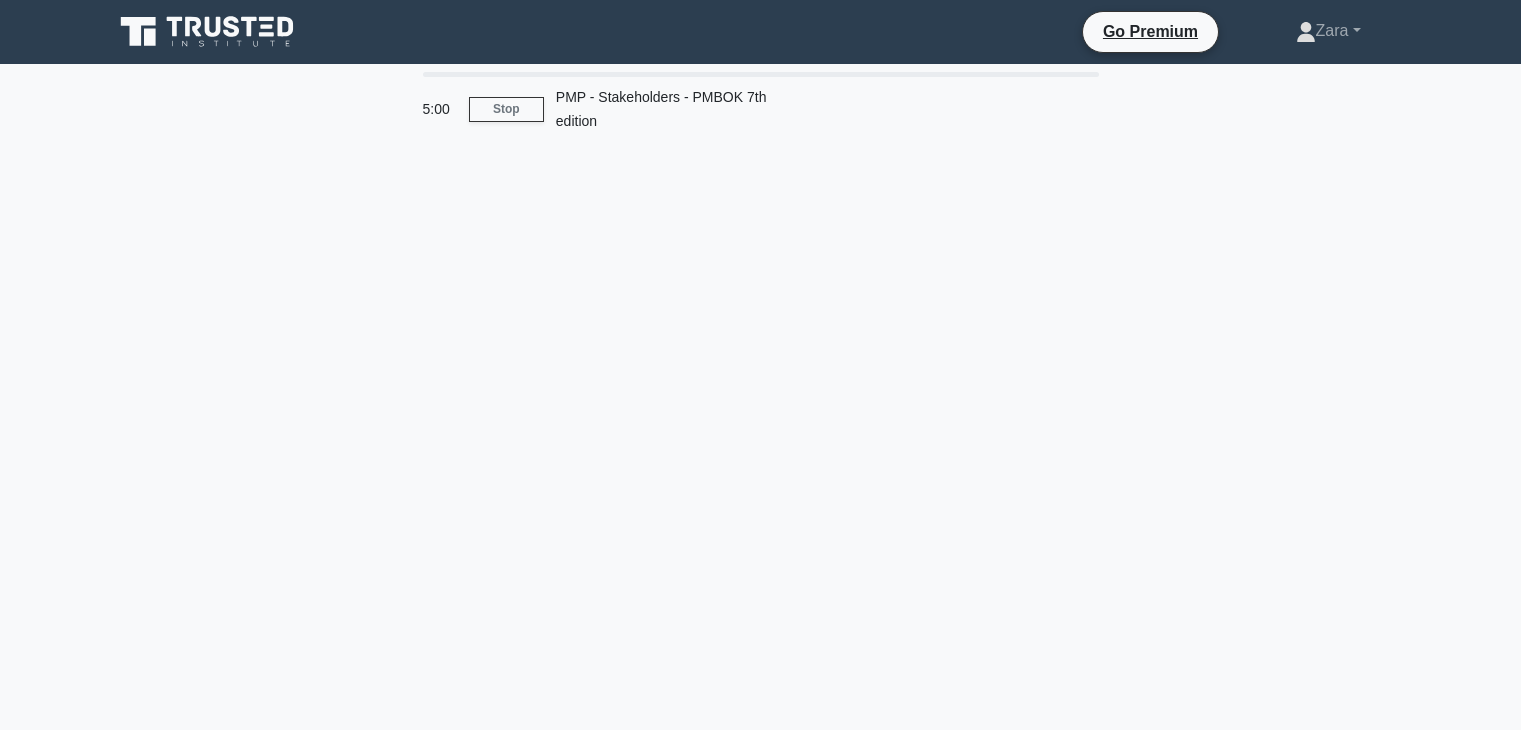 scroll, scrollTop: 0, scrollLeft: 0, axis: both 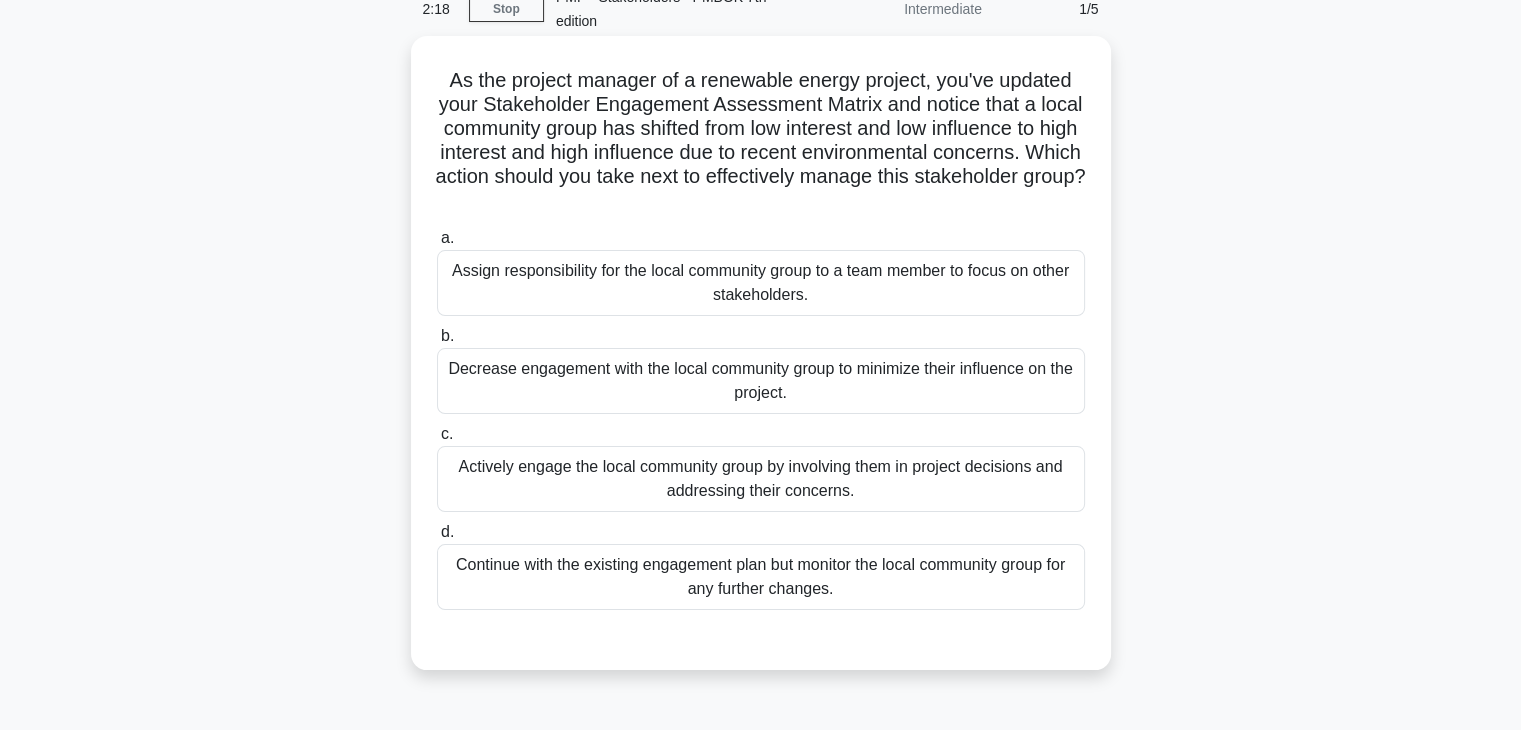 click on "Continue with the existing engagement plan but monitor the local community group for any further changes." at bounding box center (761, 577) 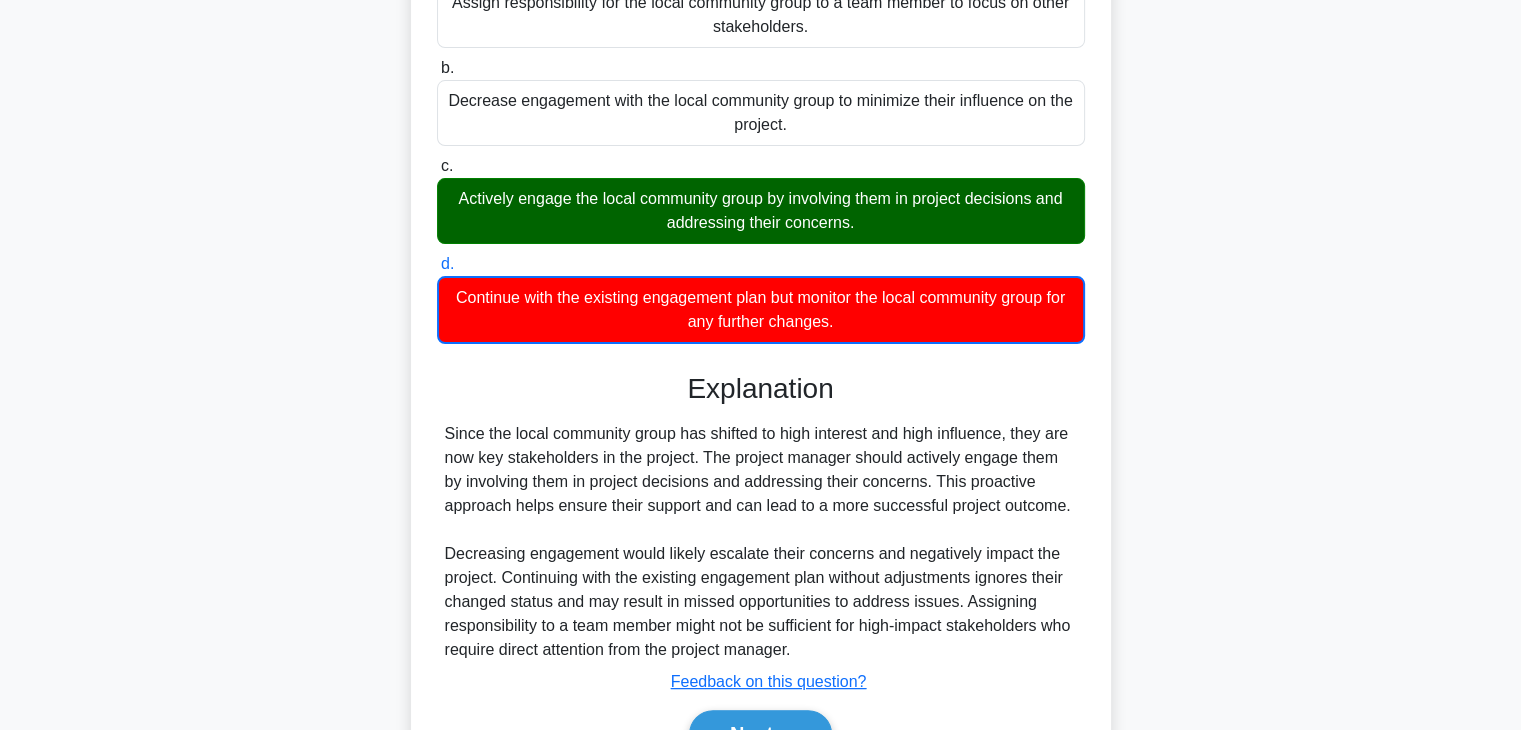 scroll, scrollTop: 400, scrollLeft: 0, axis: vertical 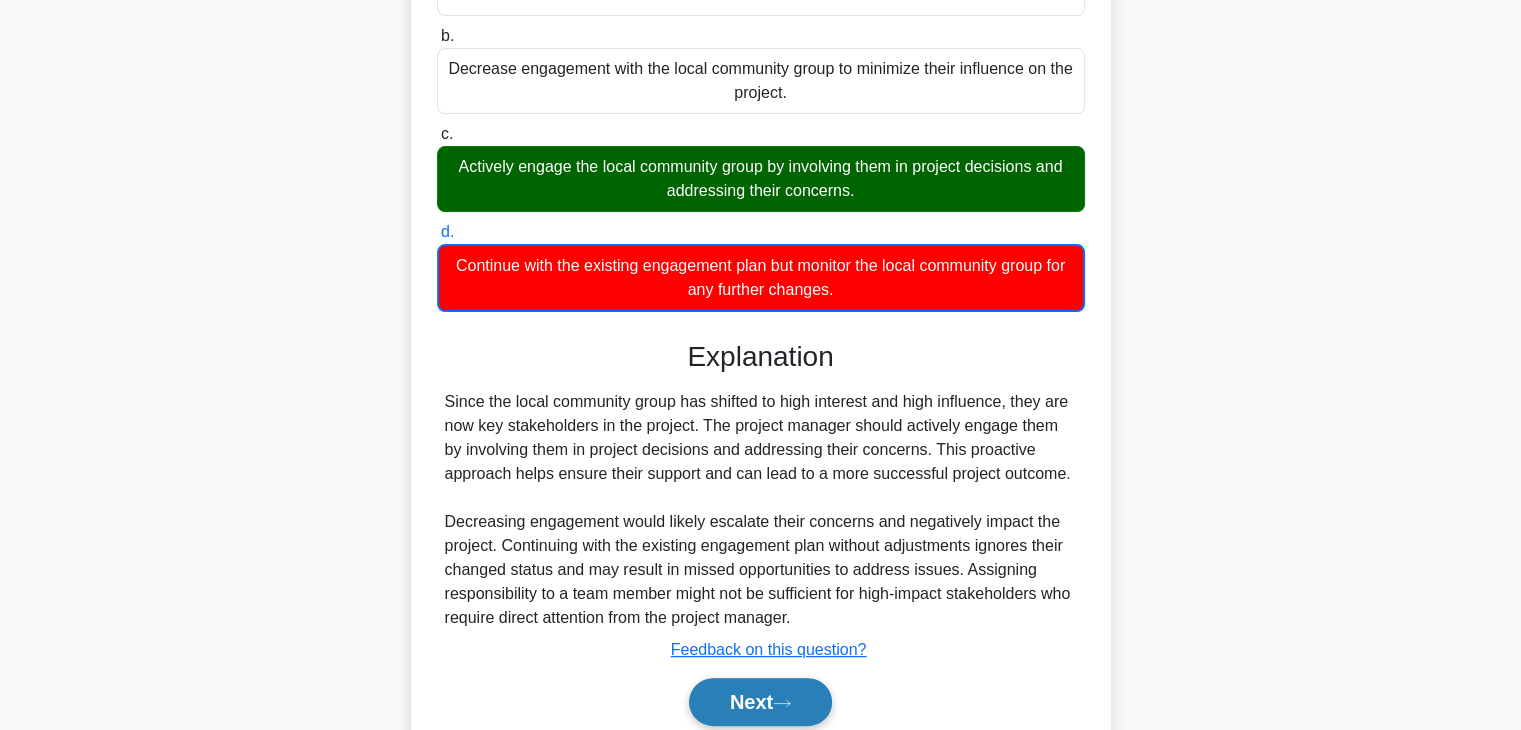click on "Next" at bounding box center [760, 702] 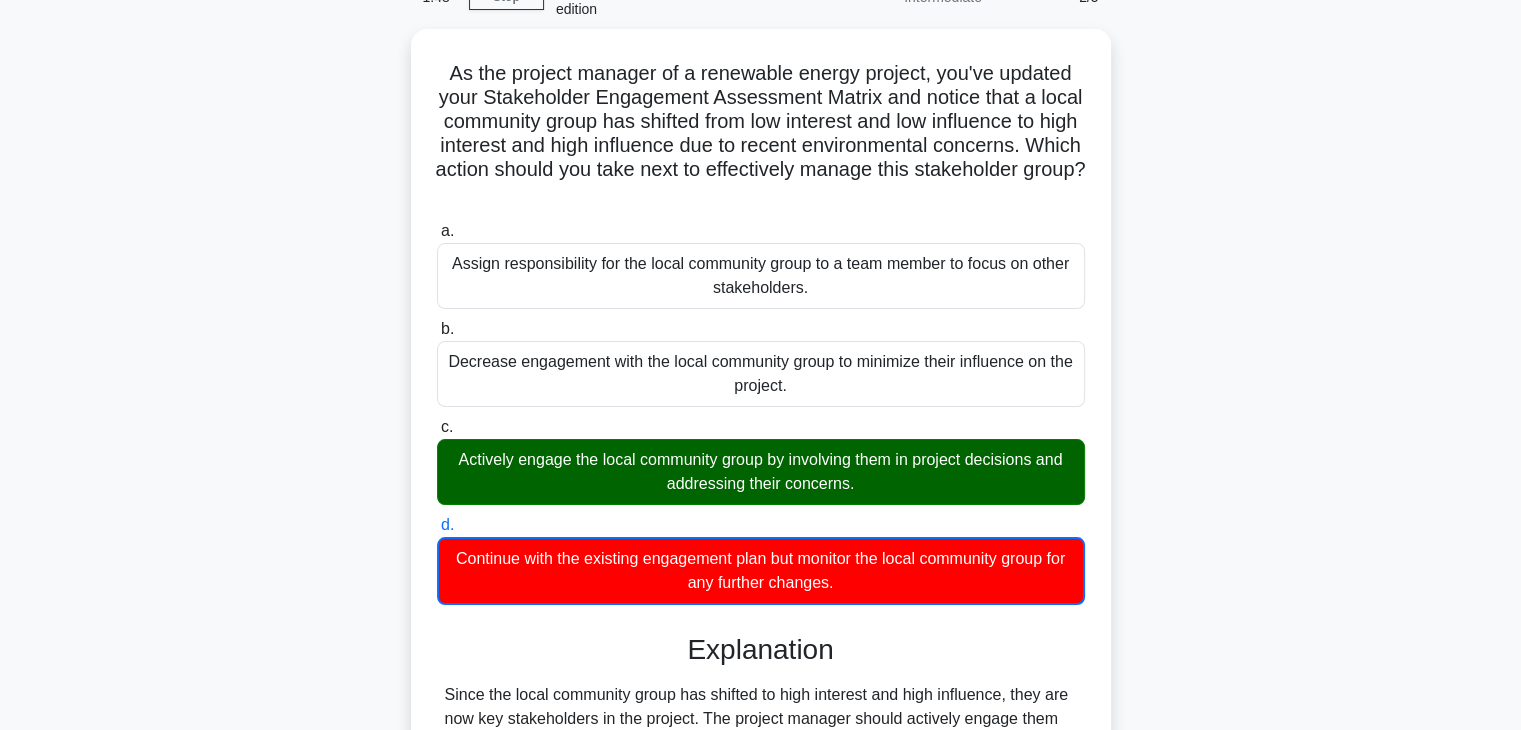 scroll, scrollTop: 0, scrollLeft: 0, axis: both 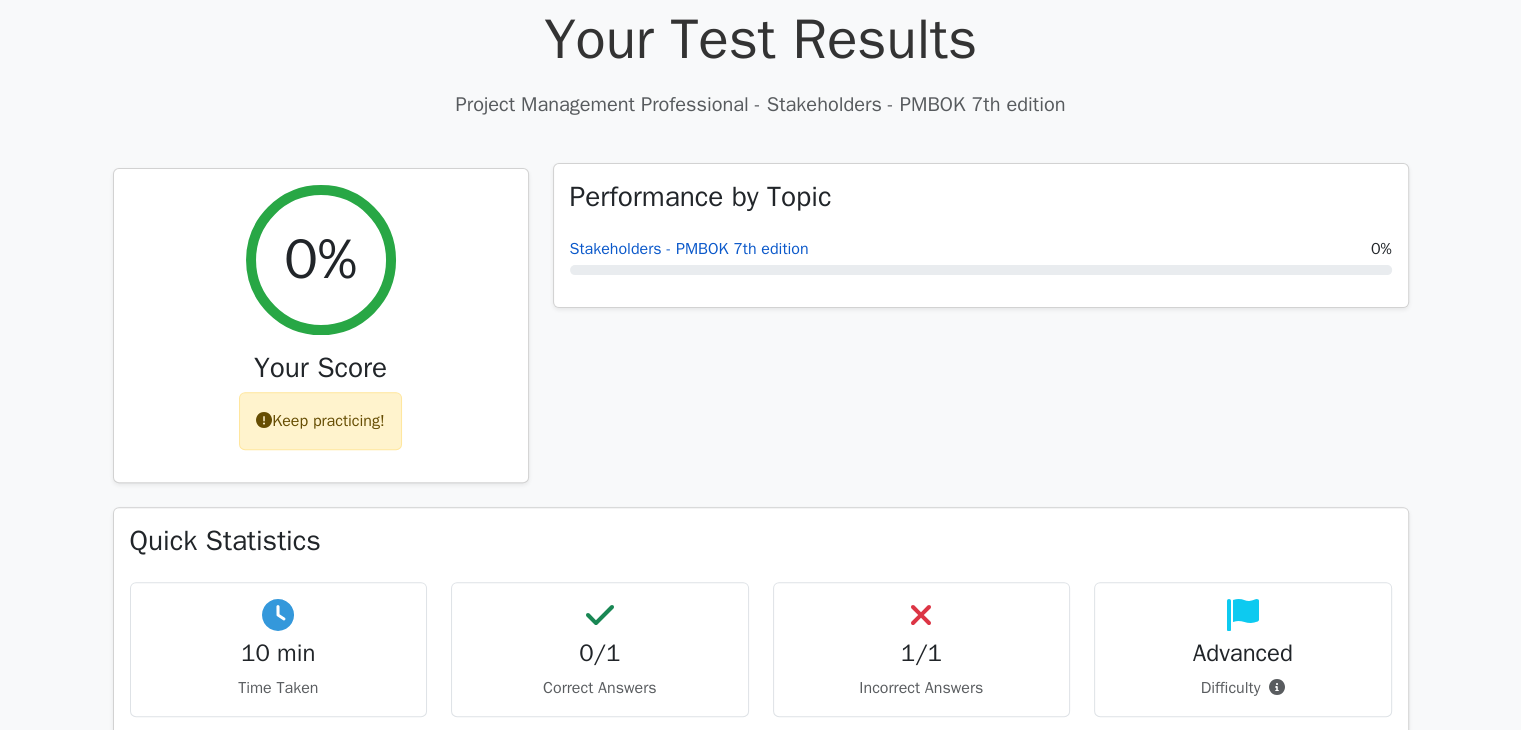 click on "Stakeholders - PMBOK 7th edition" at bounding box center (689, 249) 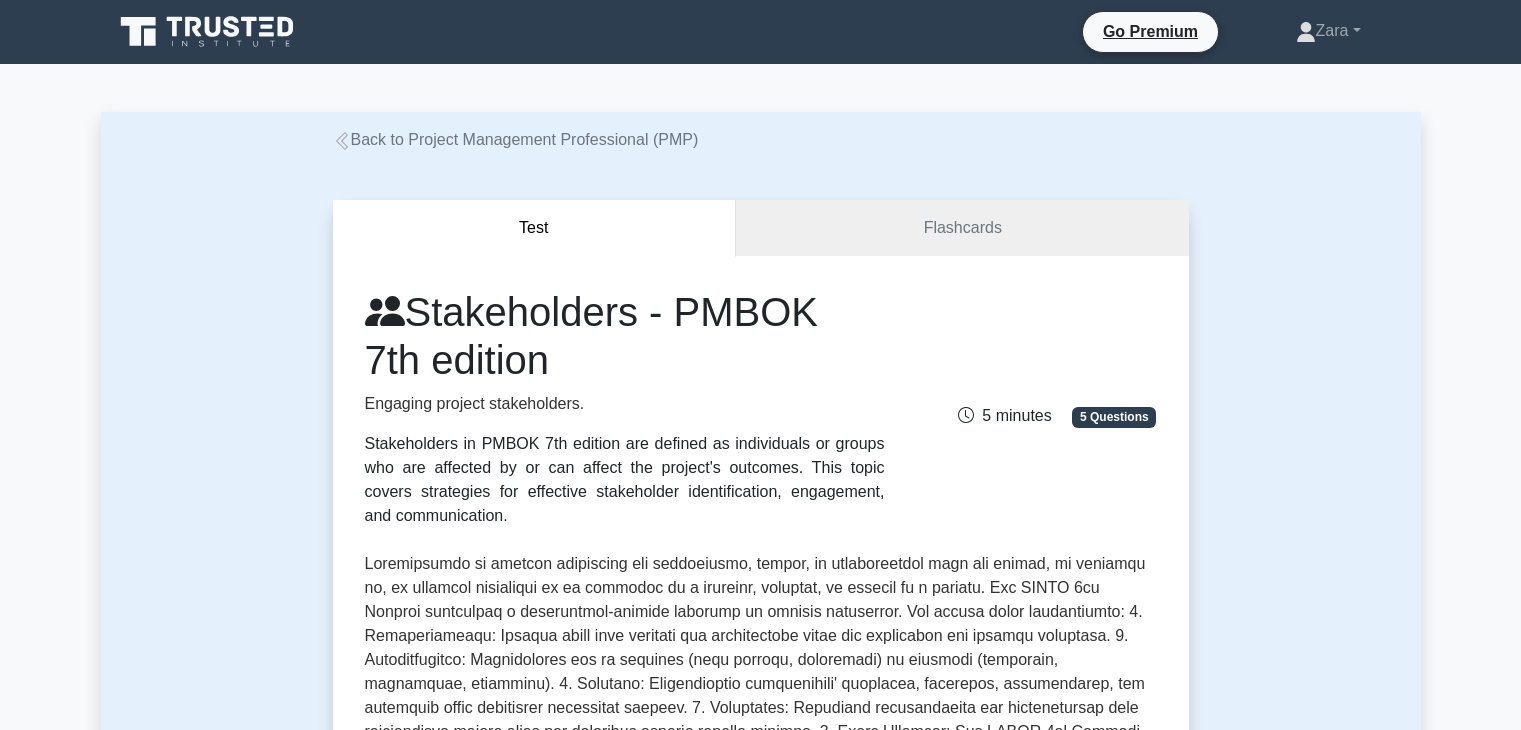 scroll, scrollTop: 0, scrollLeft: 0, axis: both 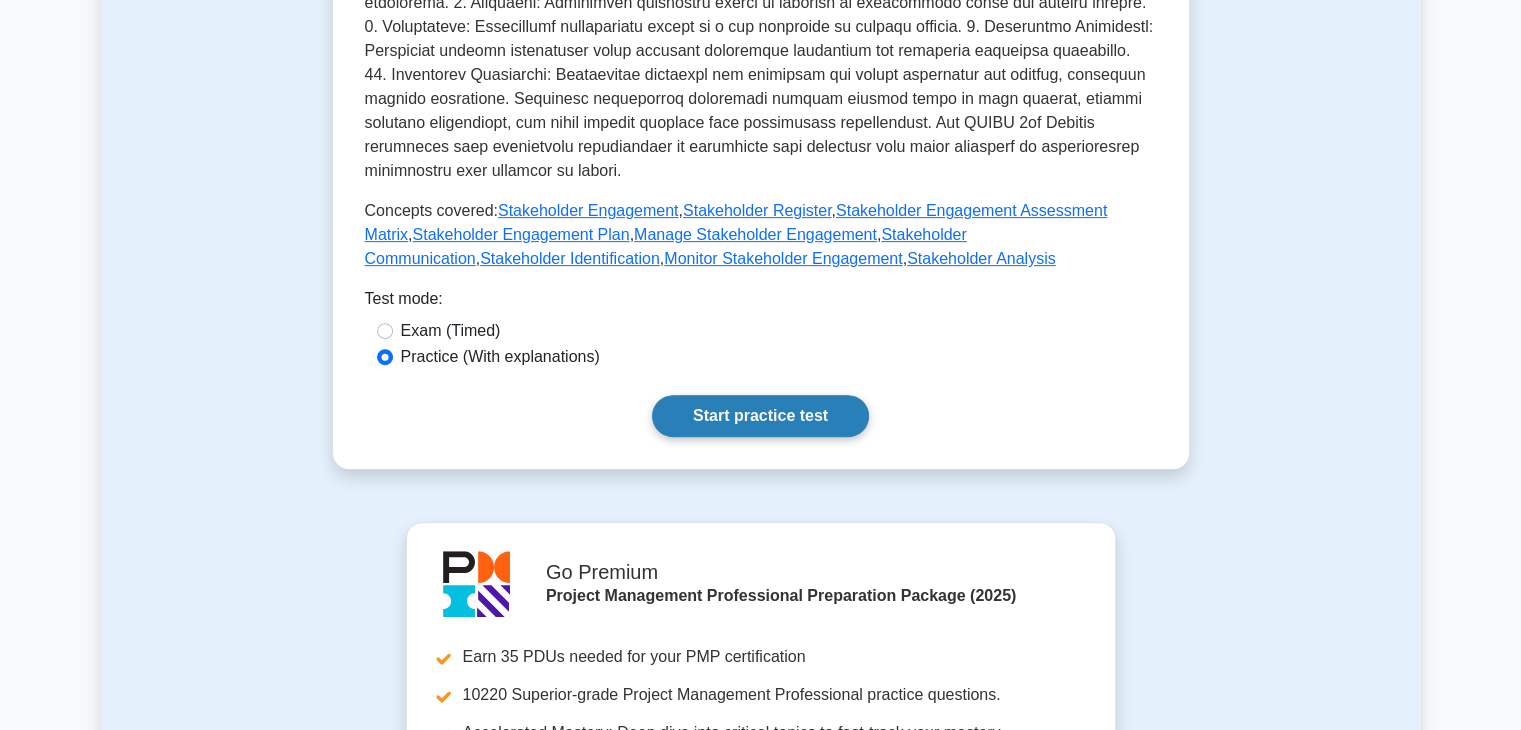 click on "Start practice test" at bounding box center [760, 416] 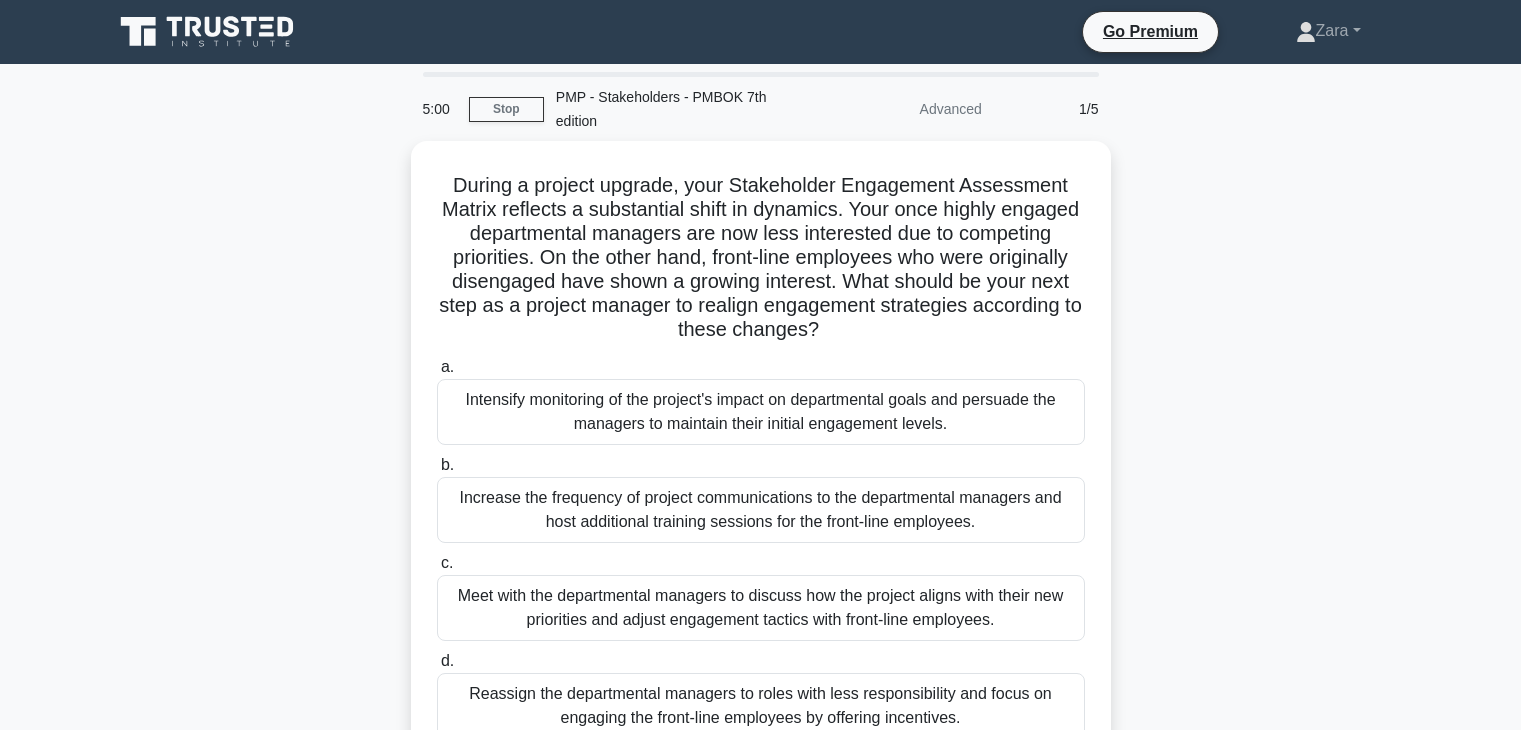 scroll, scrollTop: 0, scrollLeft: 0, axis: both 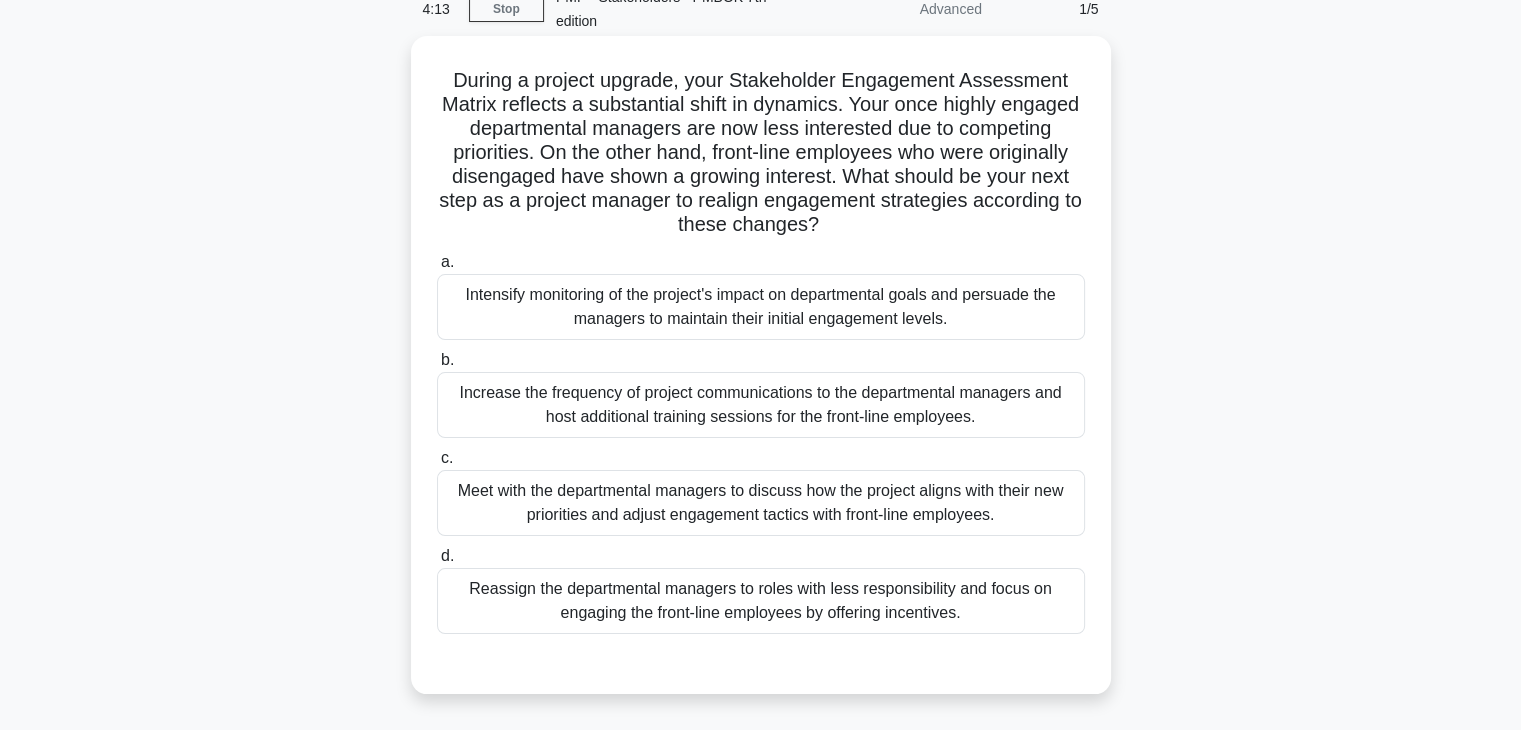 click on "Meet with the departmental managers to discuss how the project aligns with their new priorities and adjust engagement tactics with front-line employees." at bounding box center (761, 503) 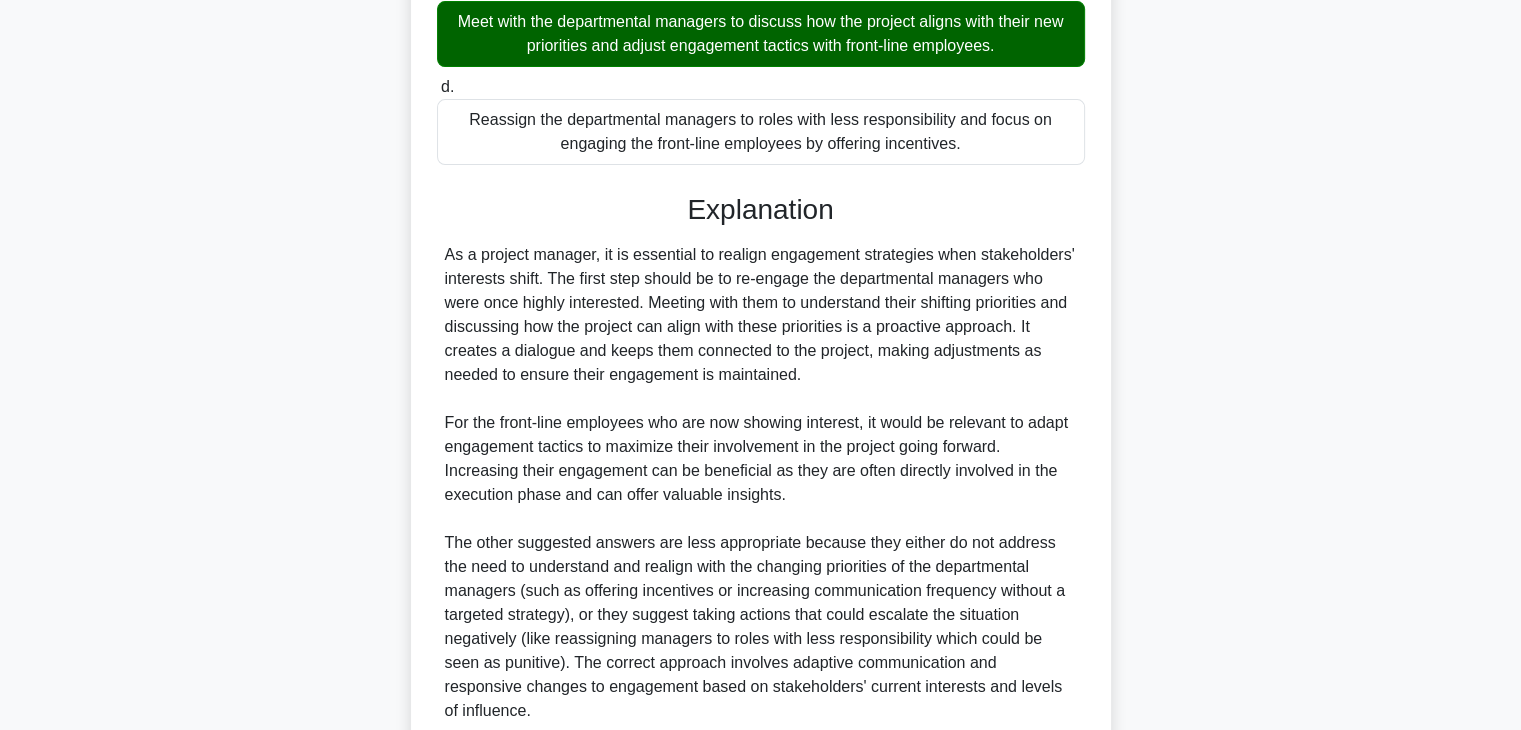 scroll, scrollTop: 718, scrollLeft: 0, axis: vertical 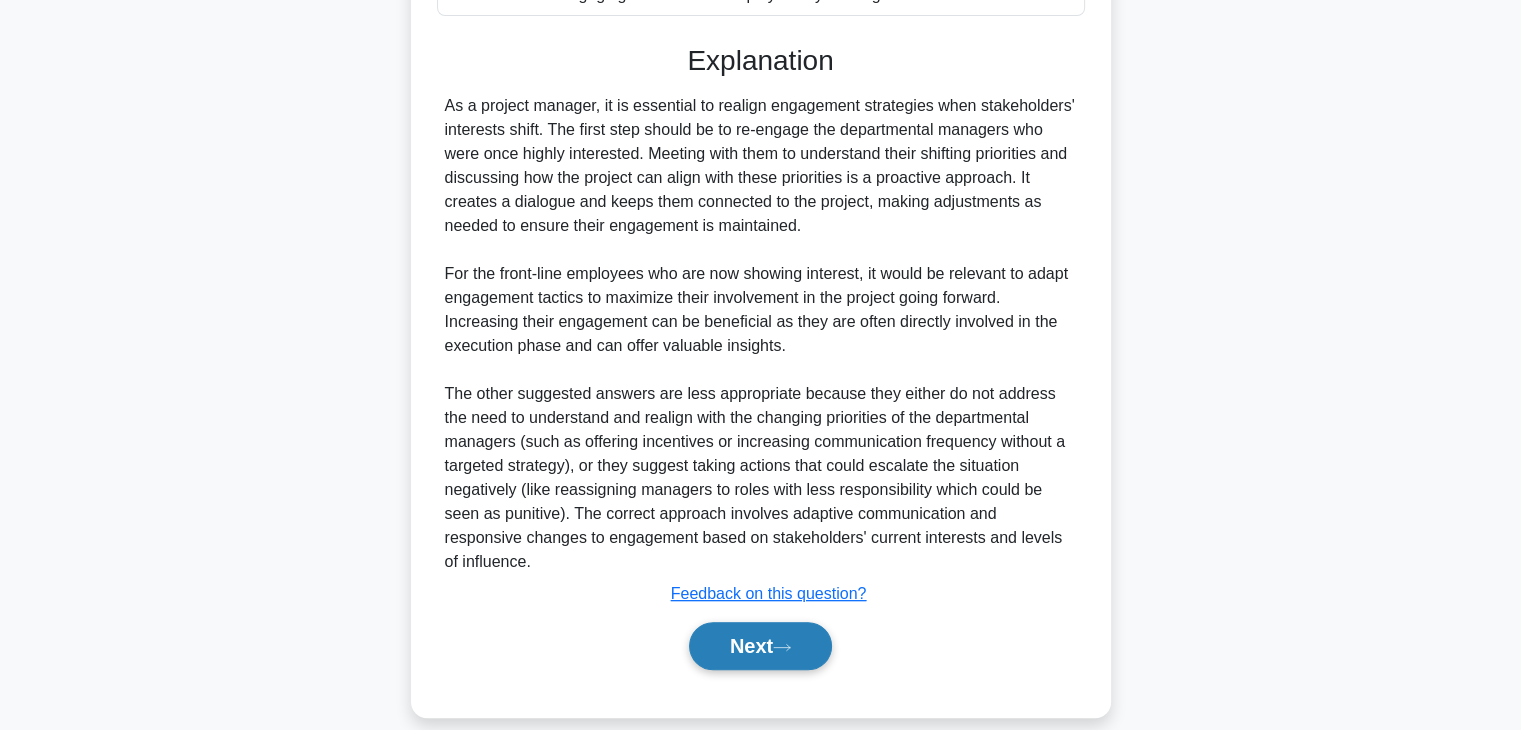 click on "Next" at bounding box center (760, 646) 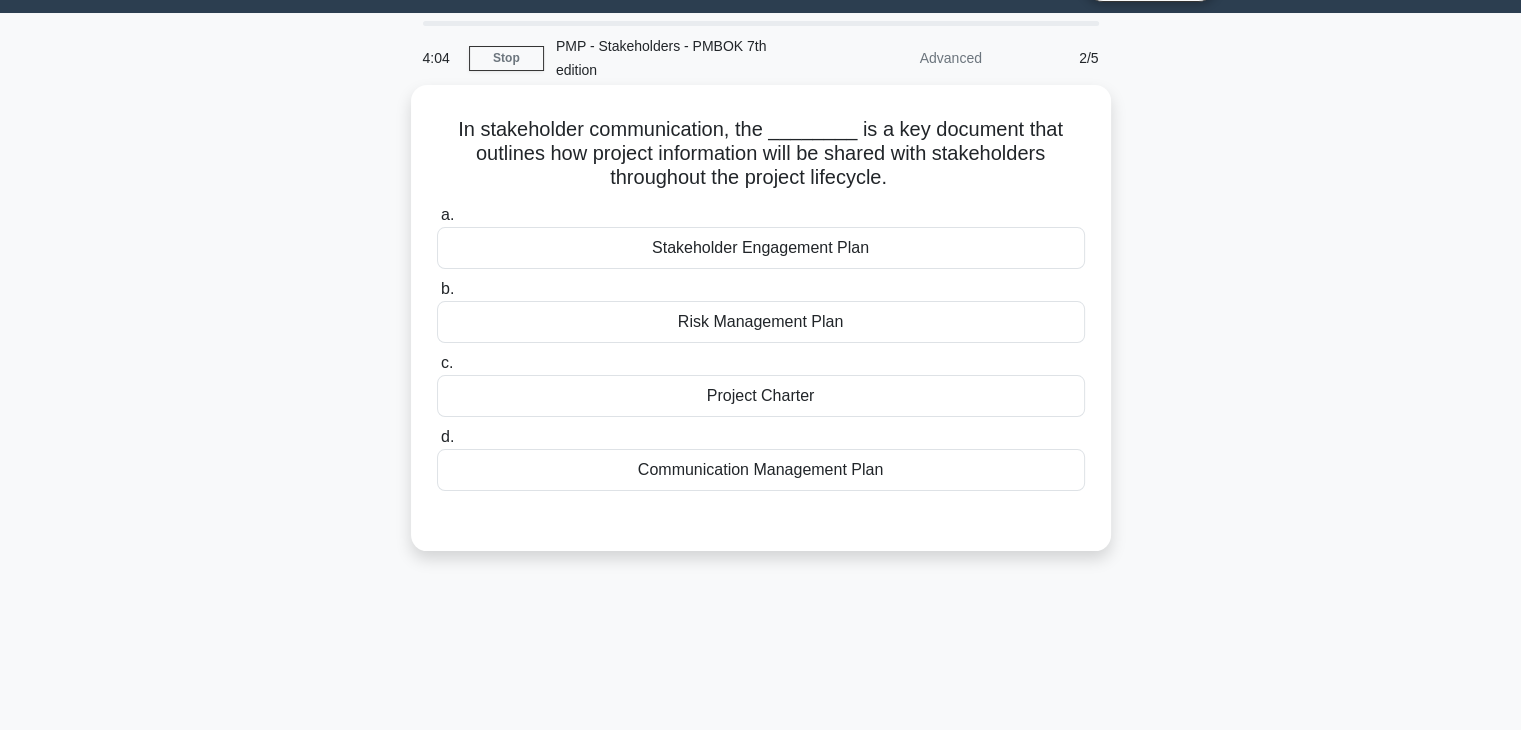 scroll, scrollTop: 0, scrollLeft: 0, axis: both 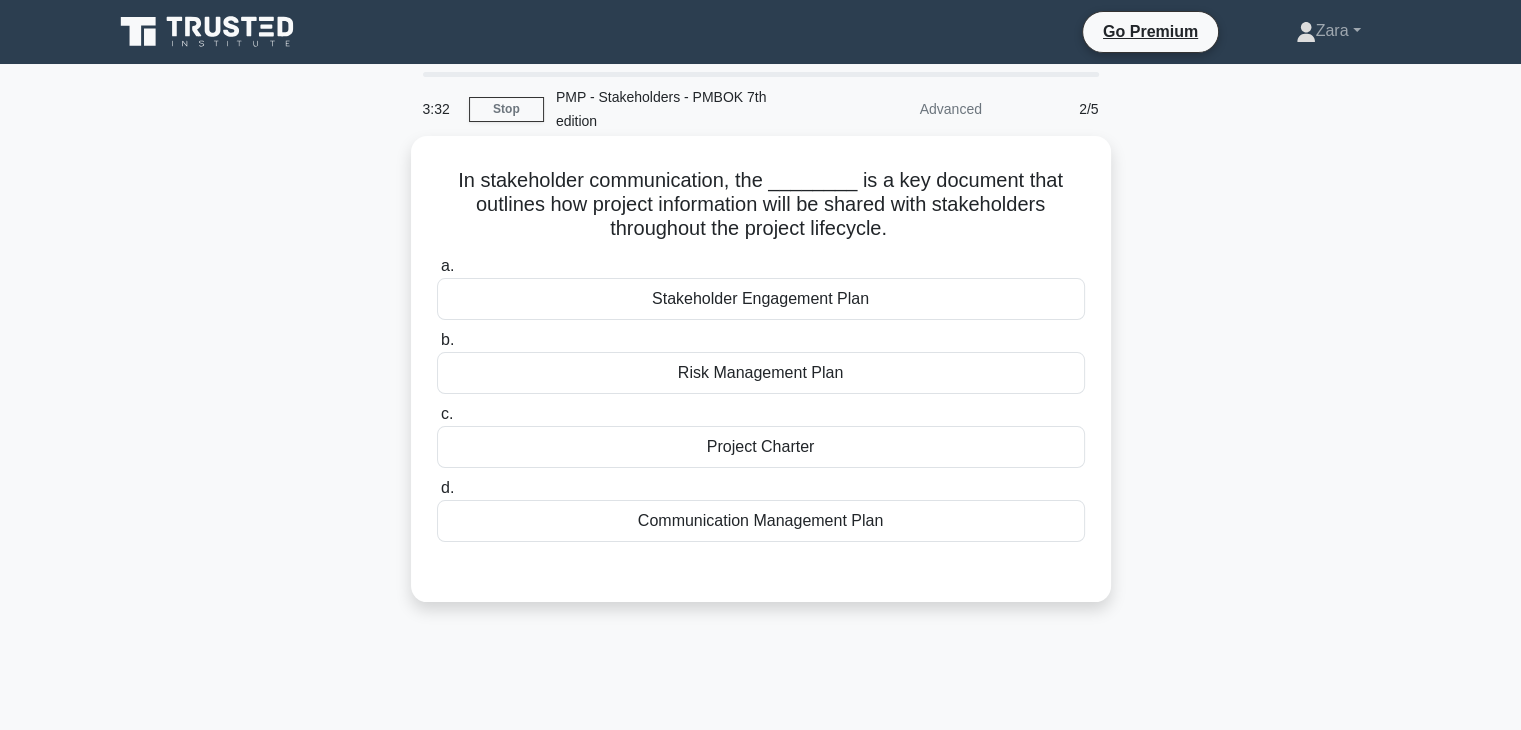 click on "Stakeholder Engagement Plan" at bounding box center (761, 299) 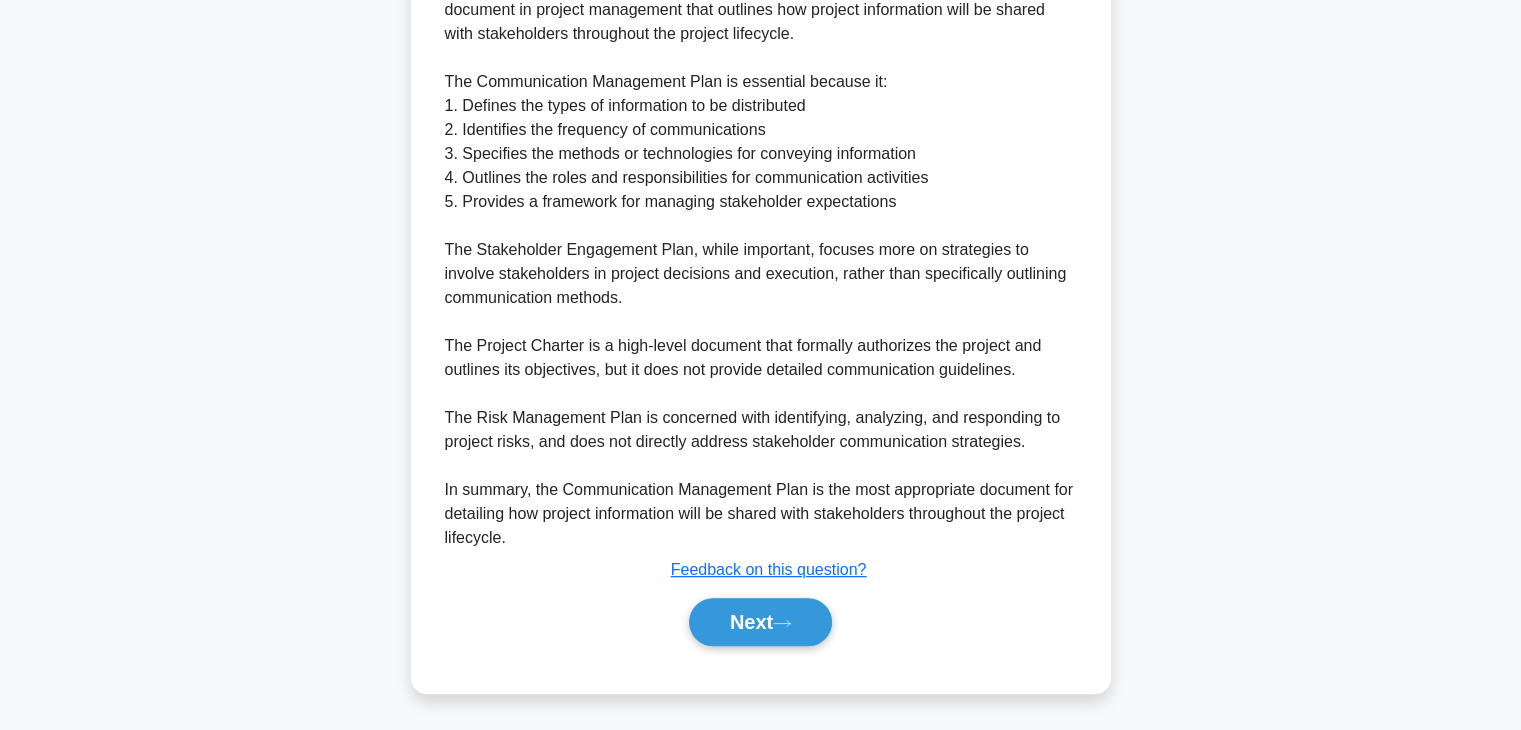 click on "Next" at bounding box center [760, 622] 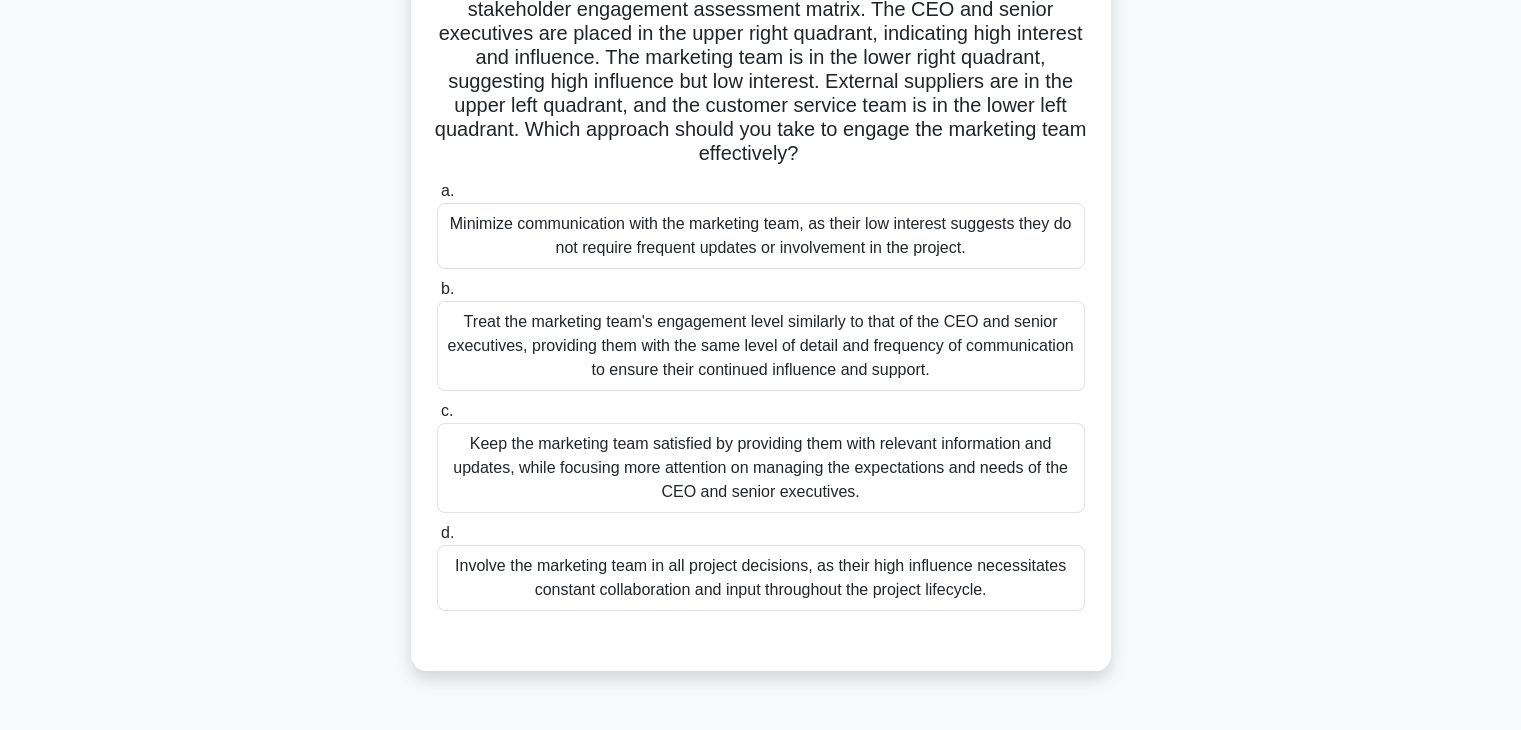 scroll, scrollTop: 200, scrollLeft: 0, axis: vertical 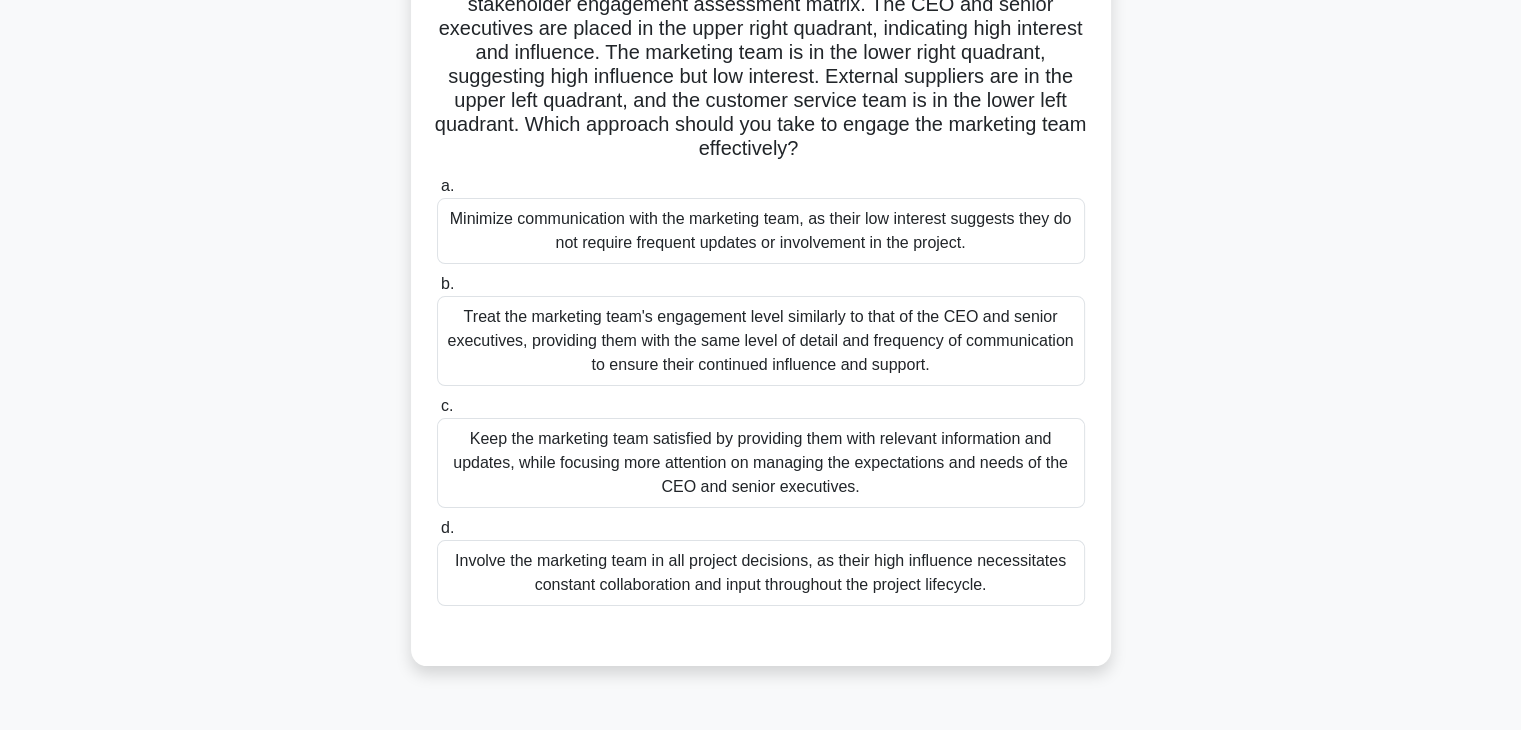 click on "Treat the marketing team's engagement level similarly to that of the CEO and senior executives, providing them with the same level of detail and frequency of communication to ensure their continued influence and support." at bounding box center (761, 341) 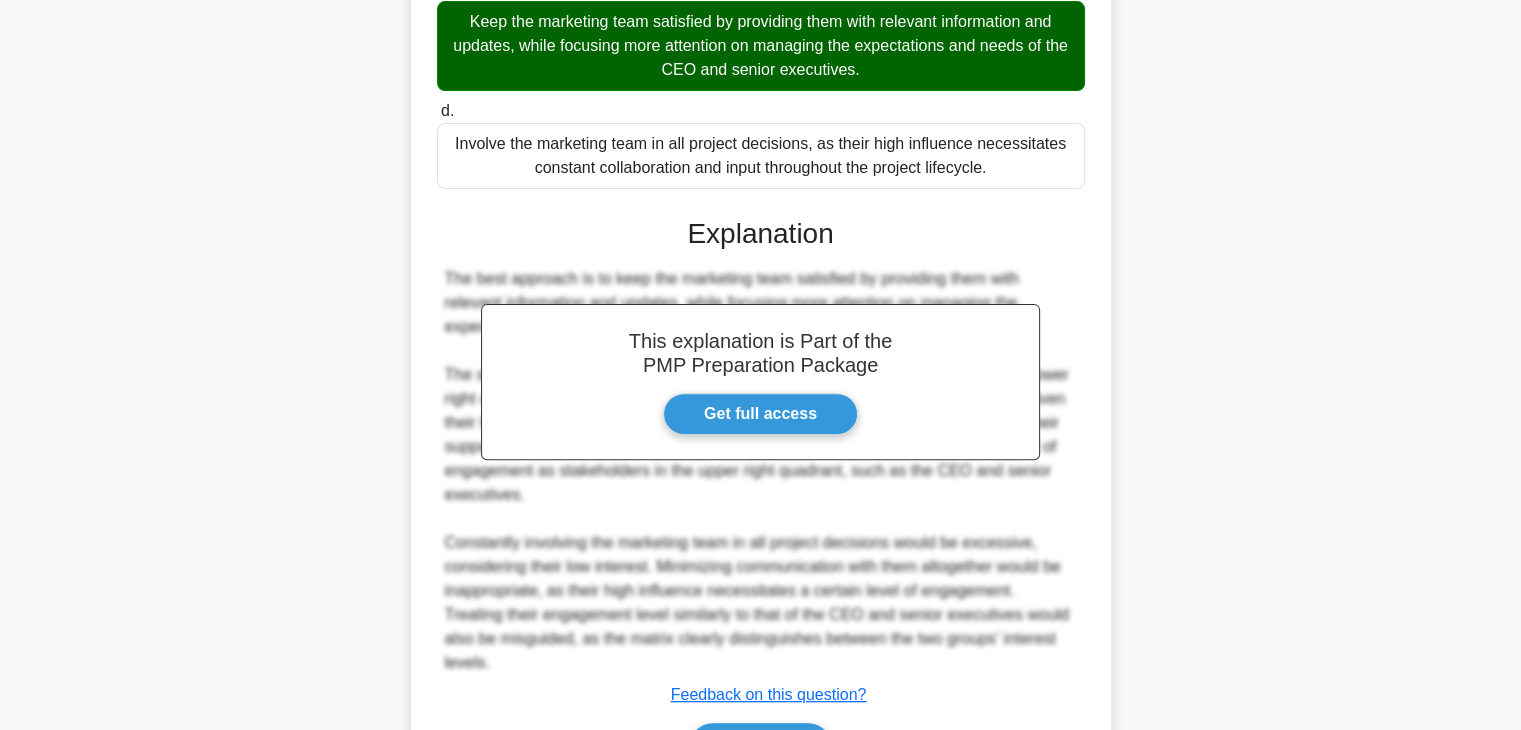 scroll, scrollTop: 720, scrollLeft: 0, axis: vertical 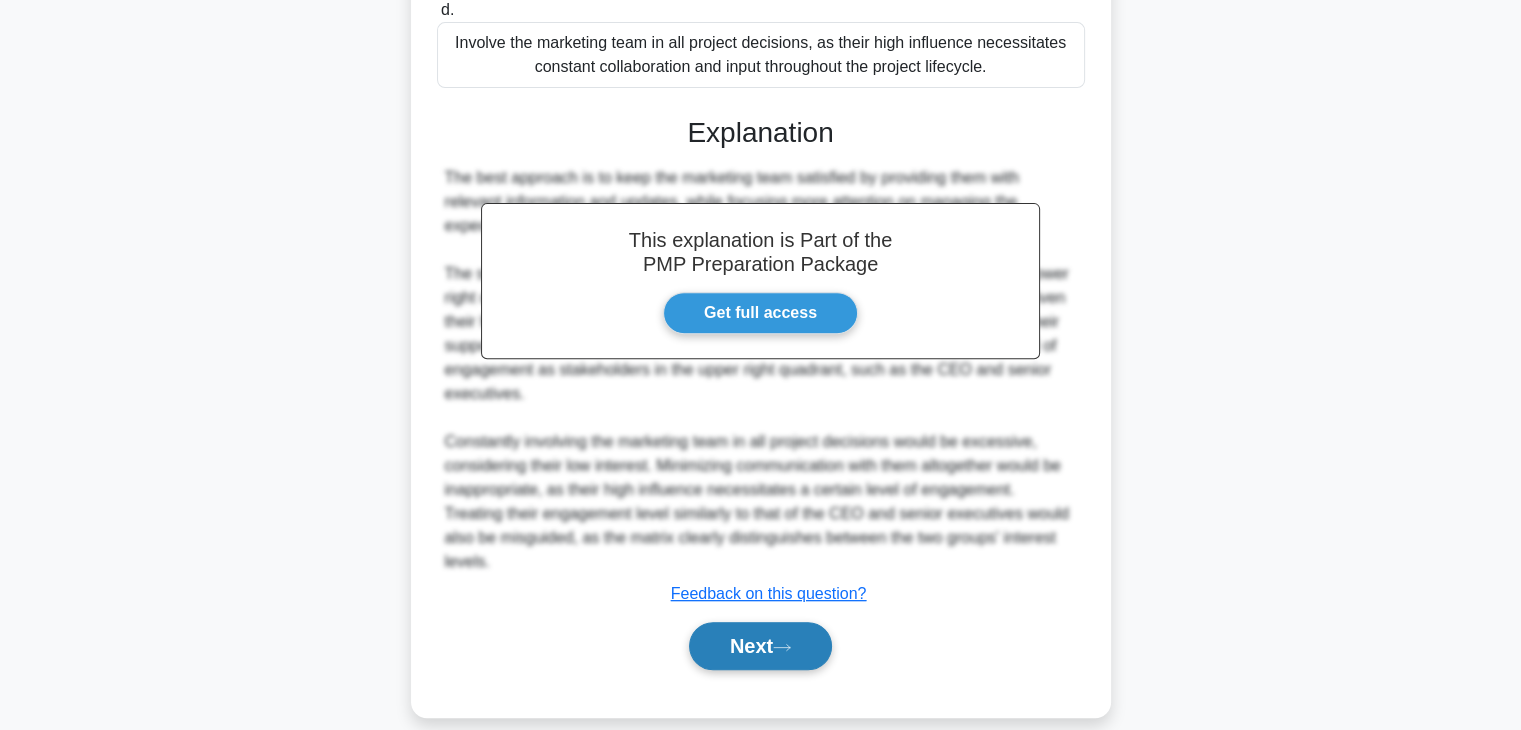 click on "Next" at bounding box center [760, 646] 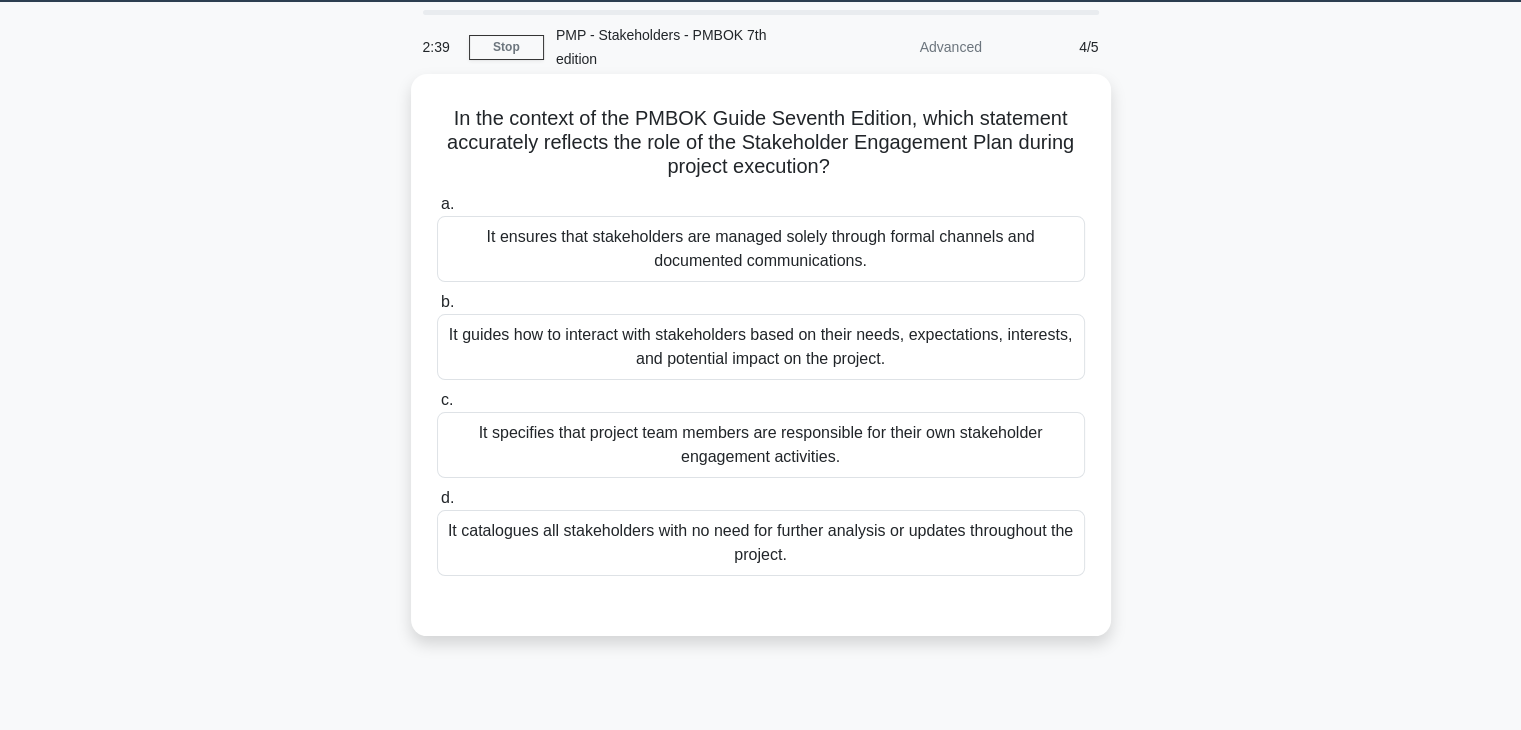 scroll, scrollTop: 51, scrollLeft: 0, axis: vertical 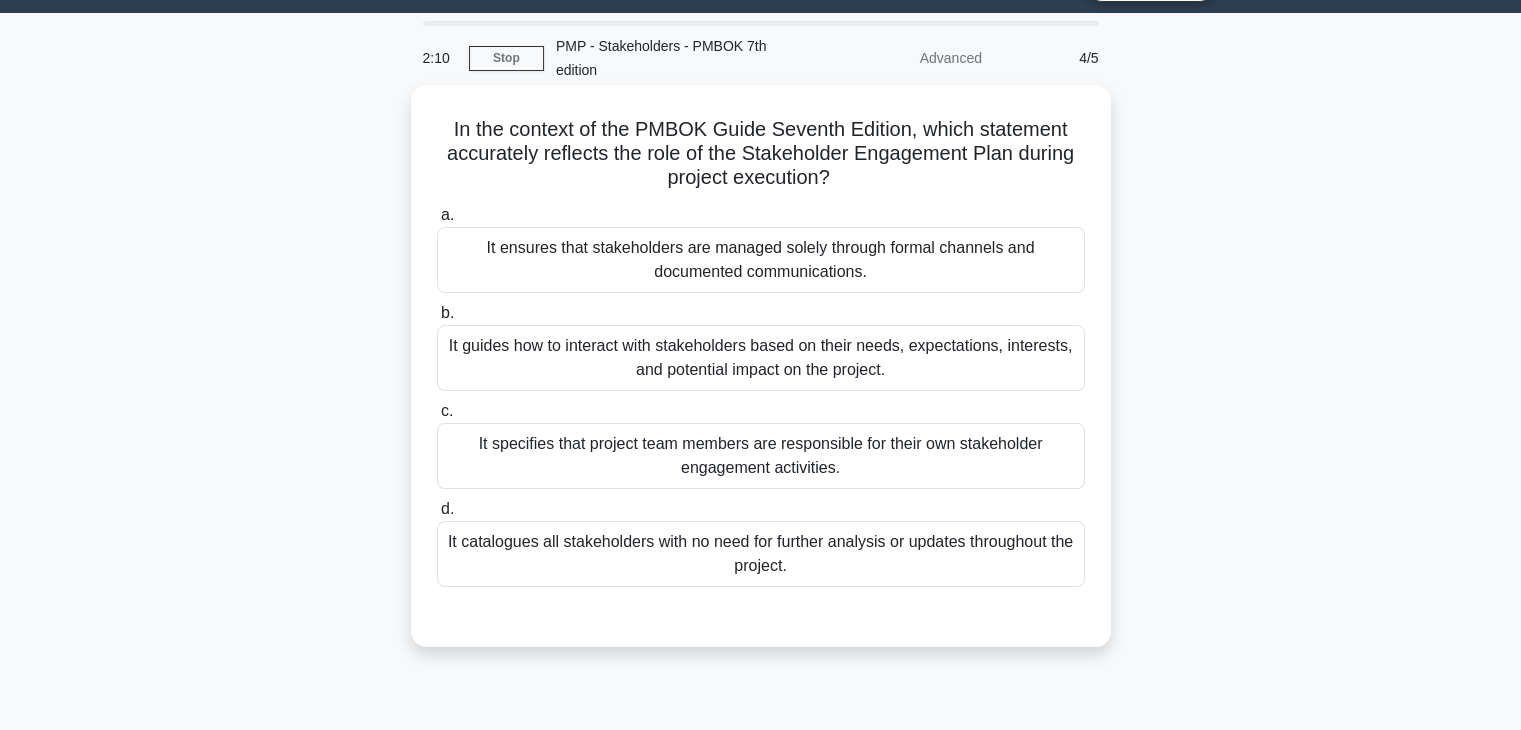 click on "It guides how to interact with stakeholders based on their needs, expectations, interests, and potential impact on the project." at bounding box center (761, 358) 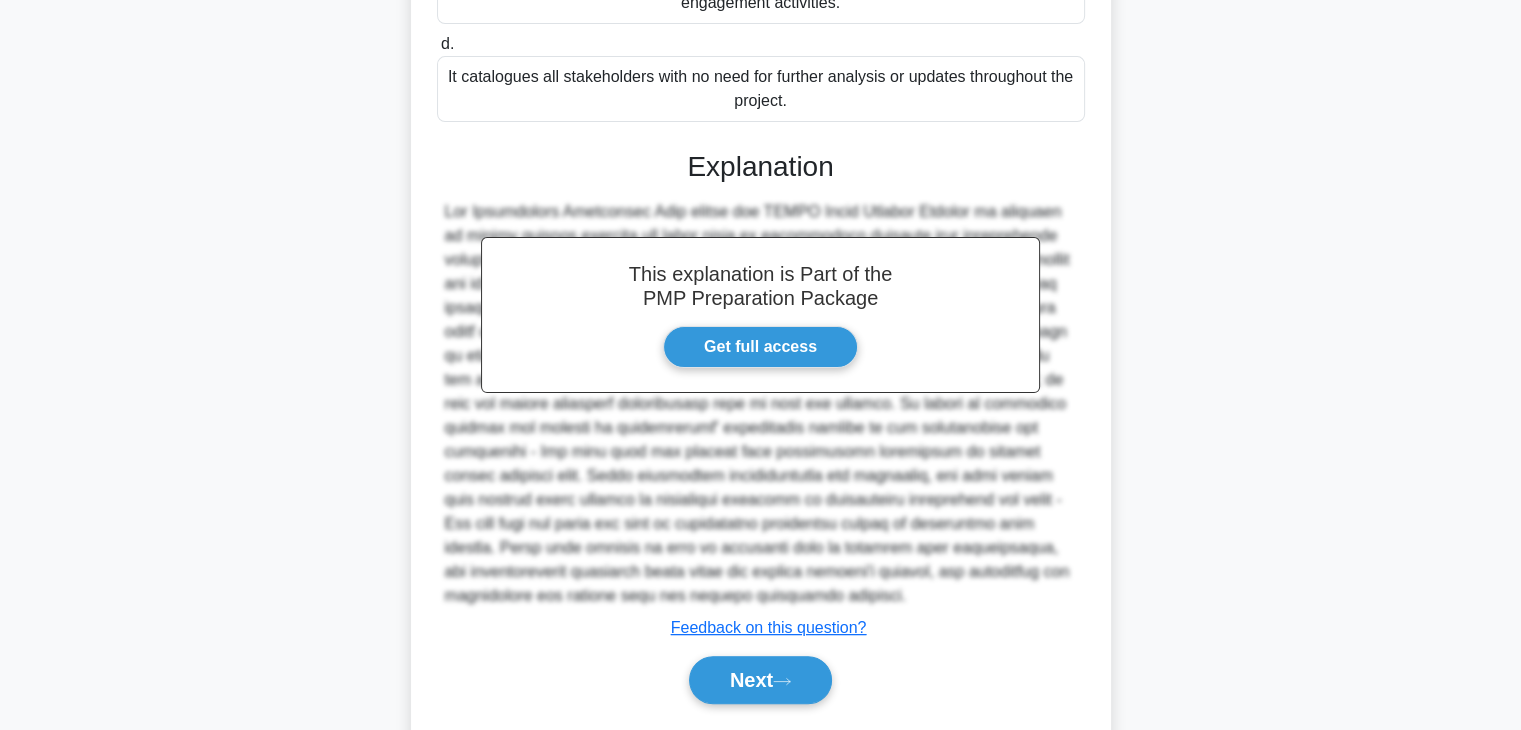 scroll, scrollTop: 574, scrollLeft: 0, axis: vertical 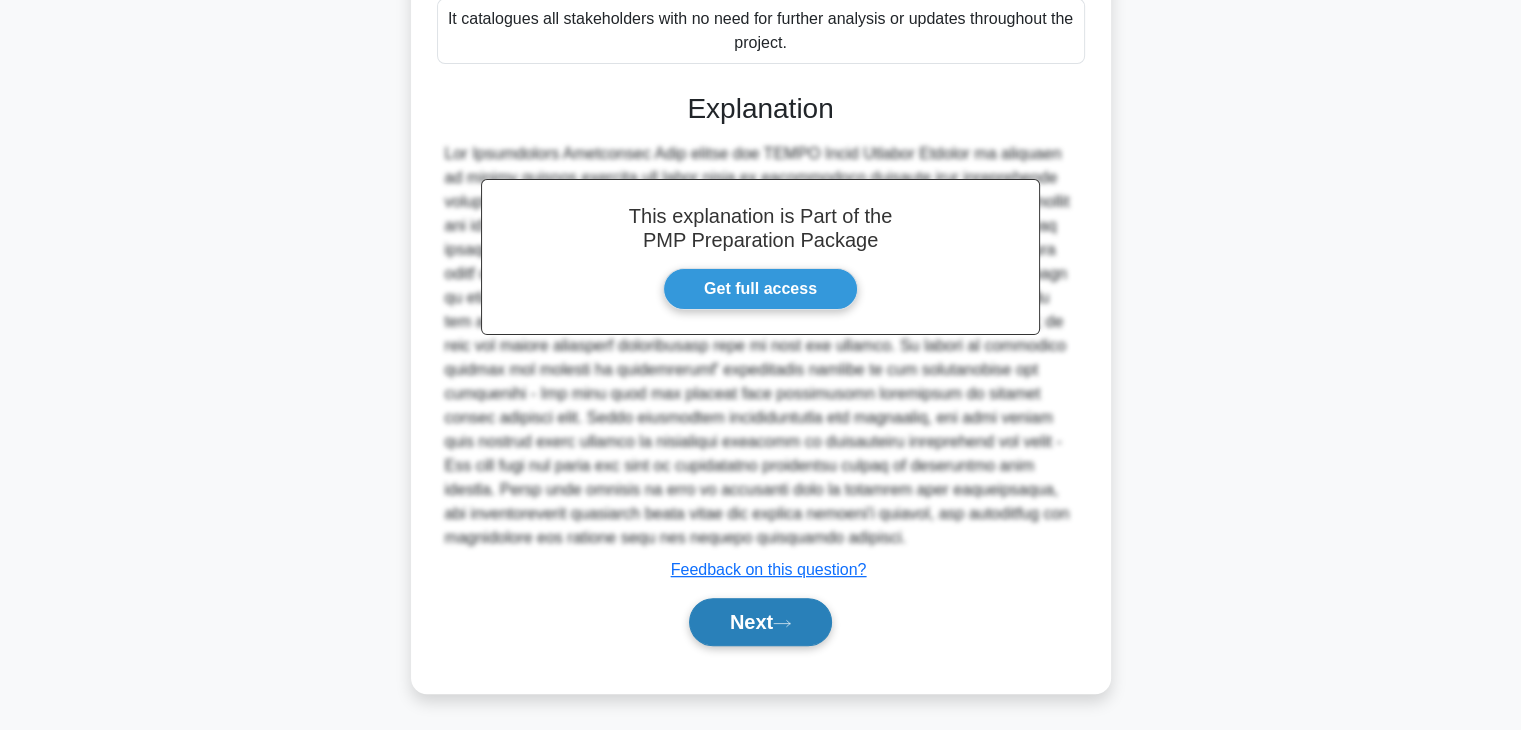 click on "Next" at bounding box center [760, 622] 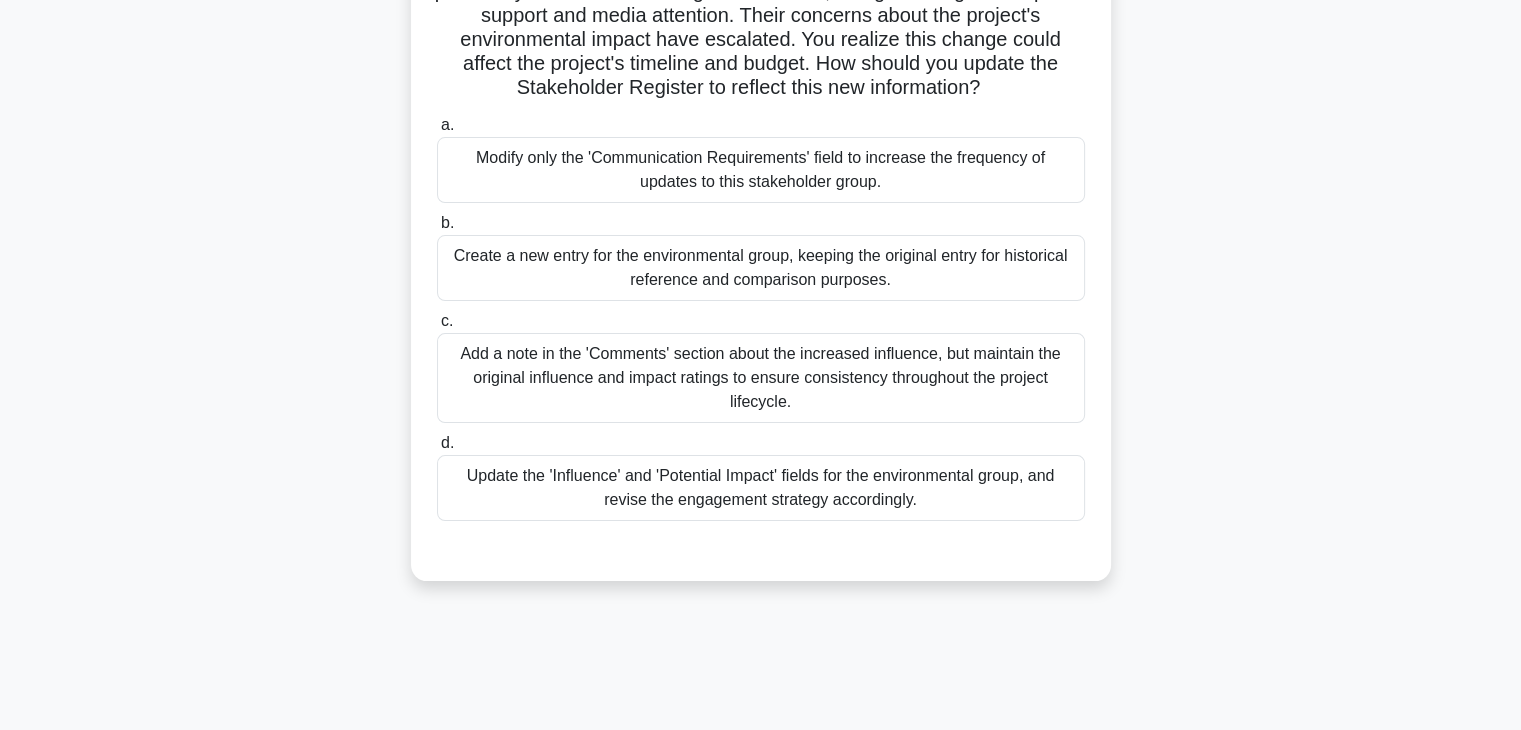 scroll, scrollTop: 51, scrollLeft: 0, axis: vertical 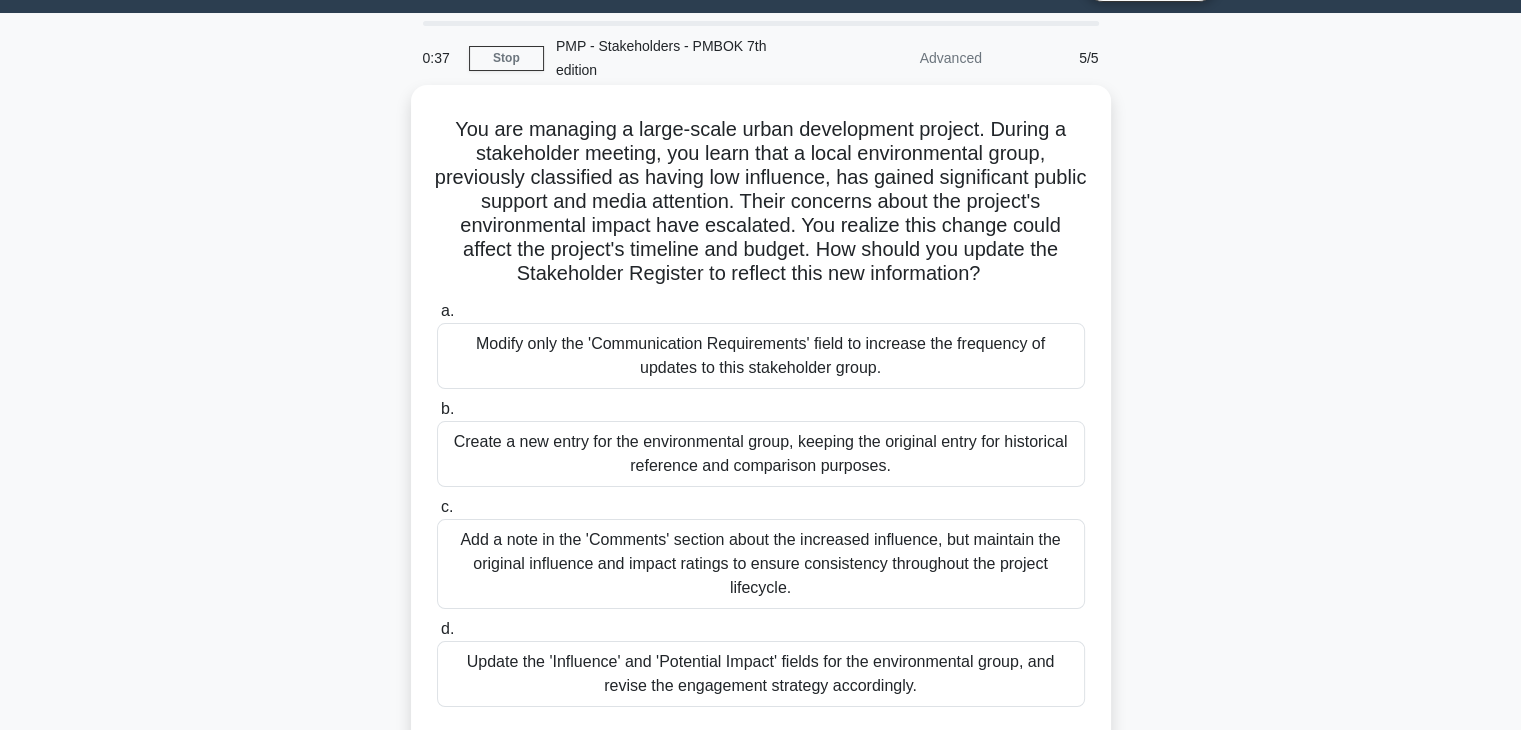click on "Update the 'Influence' and 'Potential Impact' fields for the environmental group, and revise the engagement strategy accordingly." at bounding box center (761, 674) 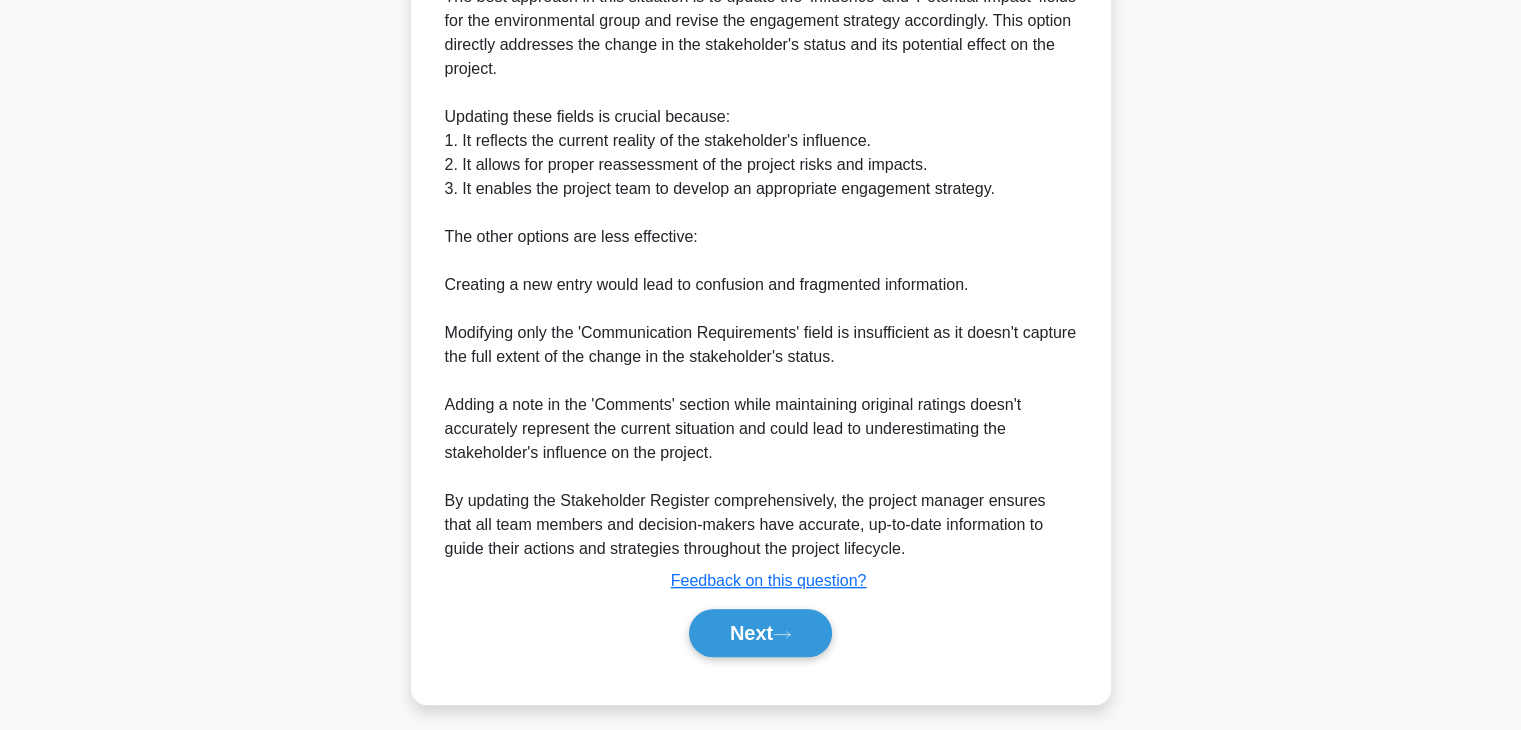 scroll, scrollTop: 651, scrollLeft: 0, axis: vertical 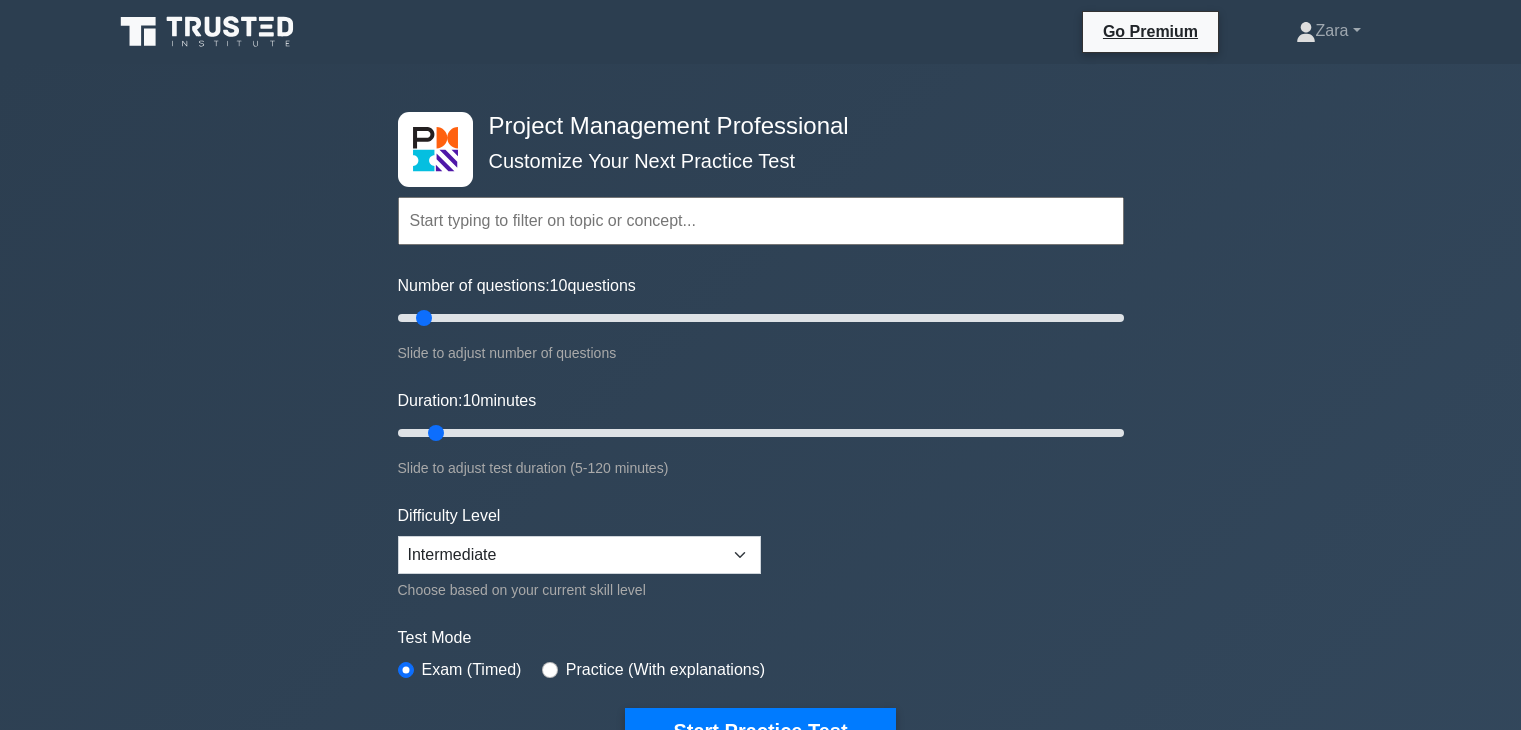select on "intermediate" 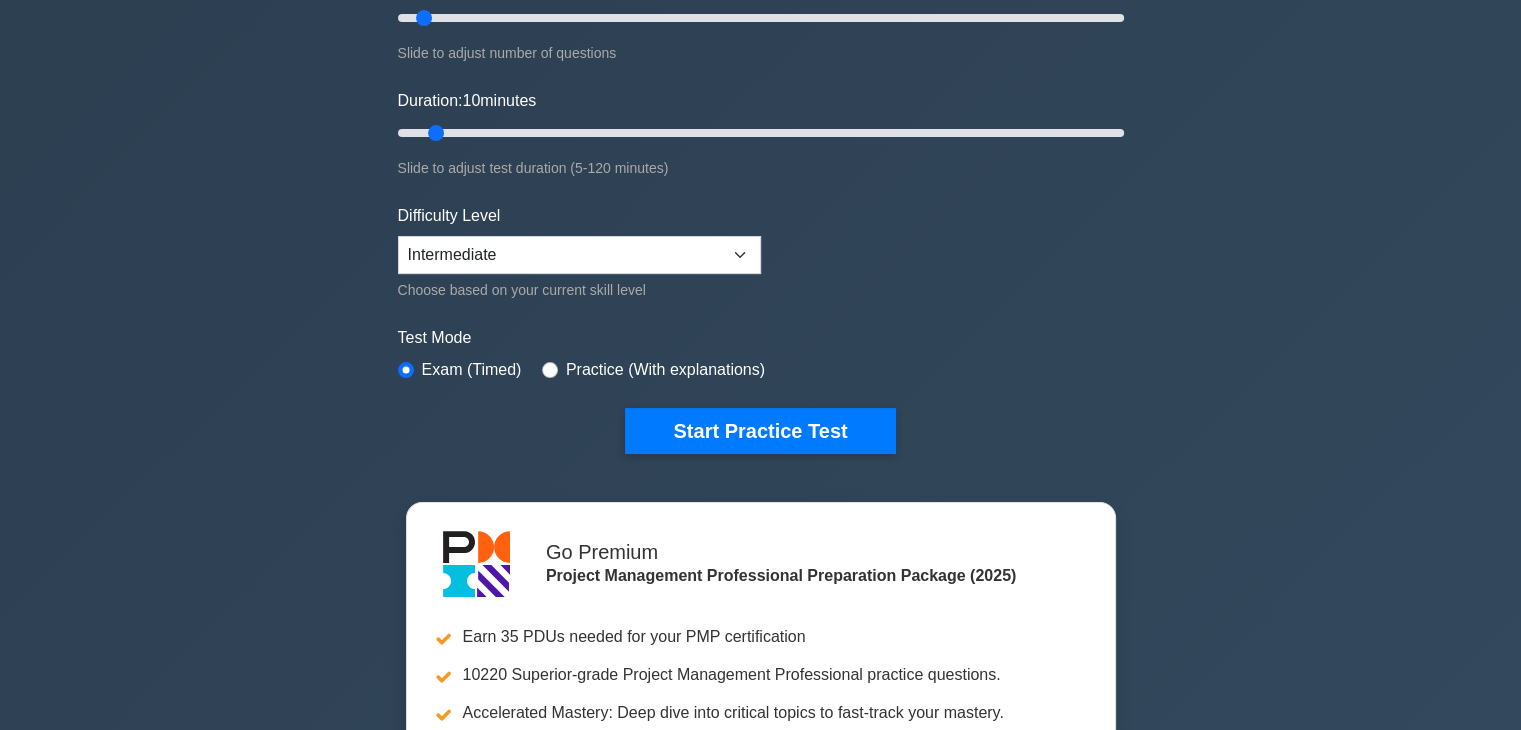 scroll, scrollTop: 0, scrollLeft: 0, axis: both 